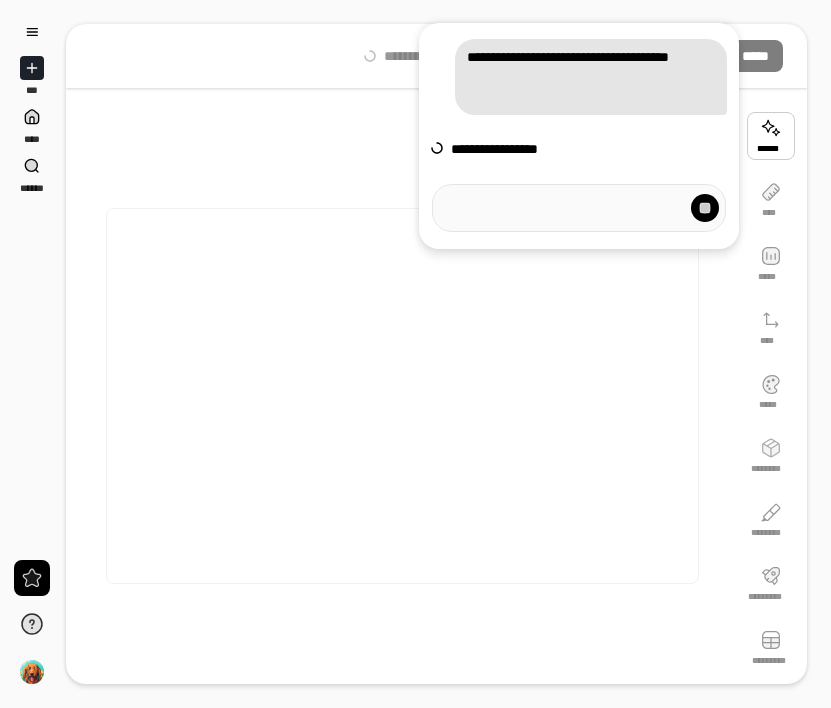 scroll, scrollTop: 0, scrollLeft: 0, axis: both 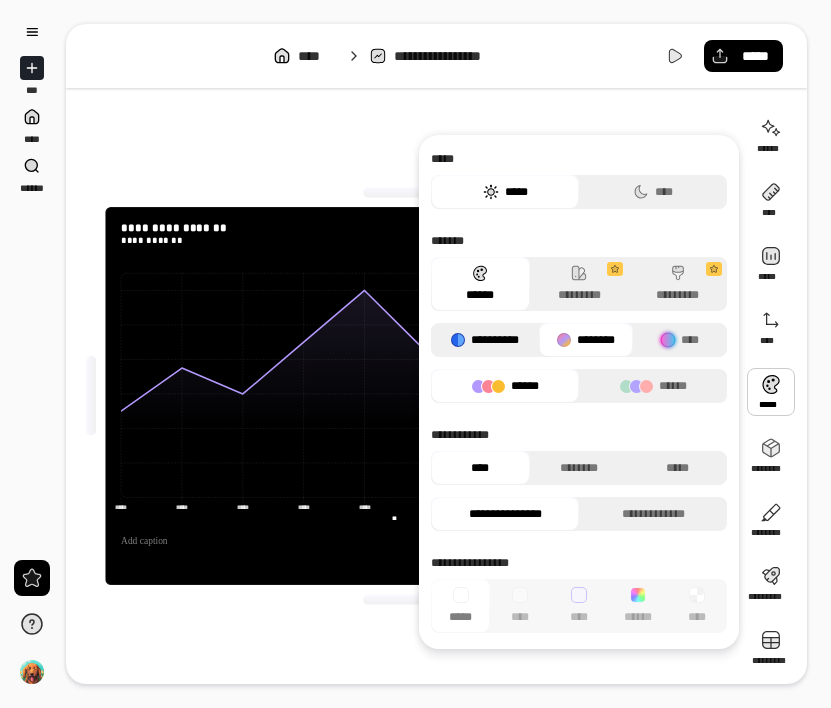 click on "**********" at bounding box center [485, 340] 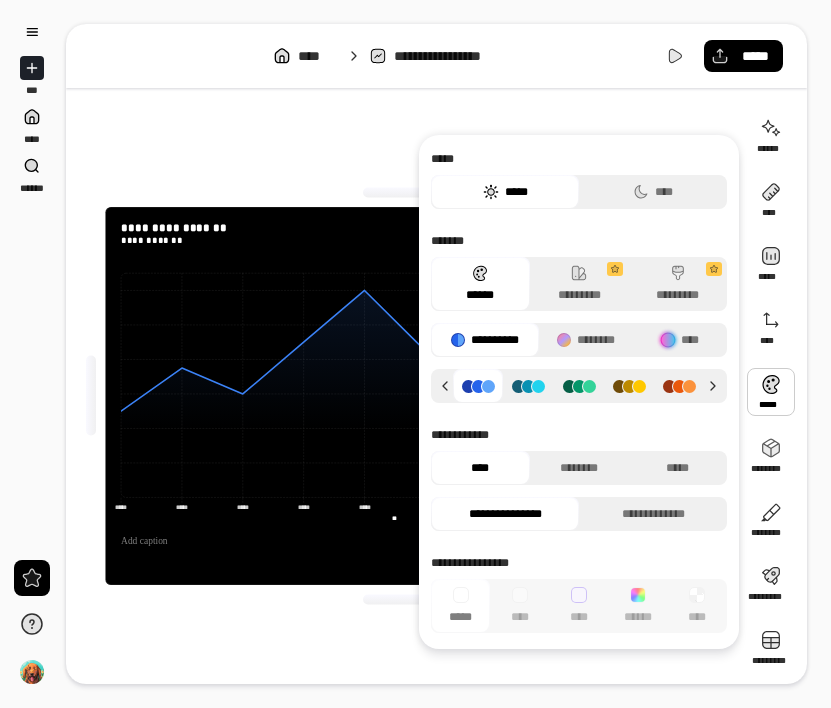click 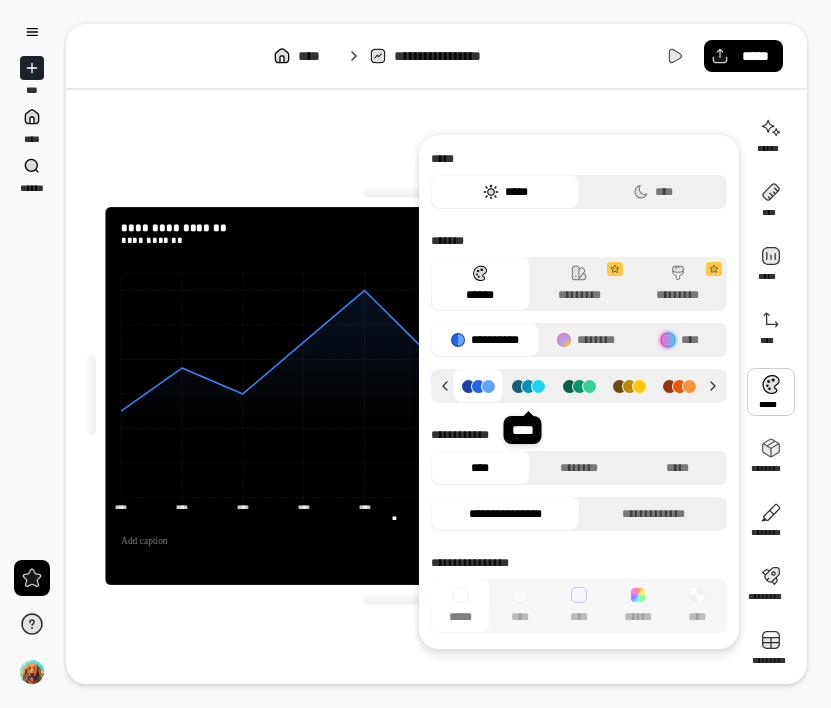 click 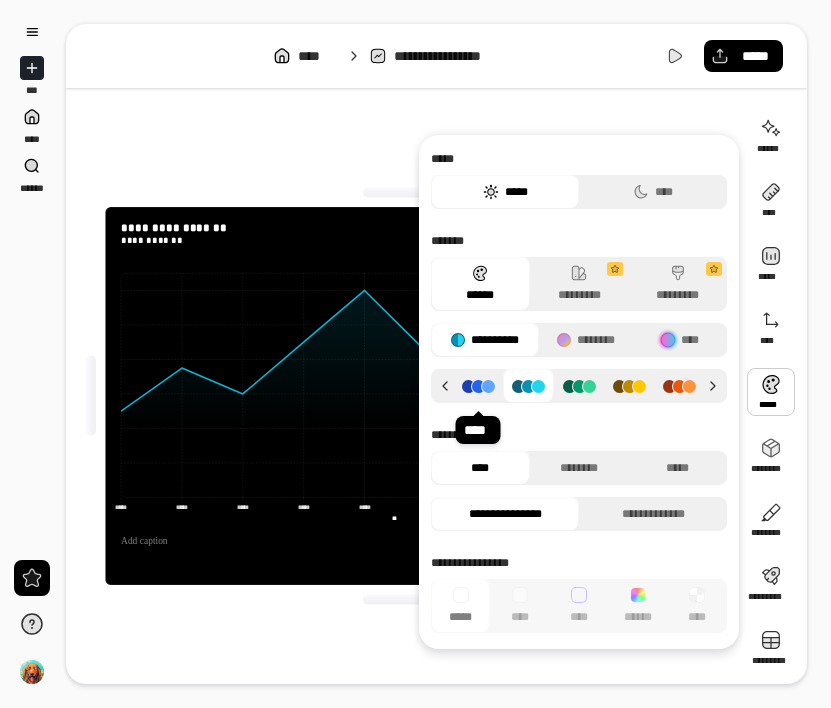 click 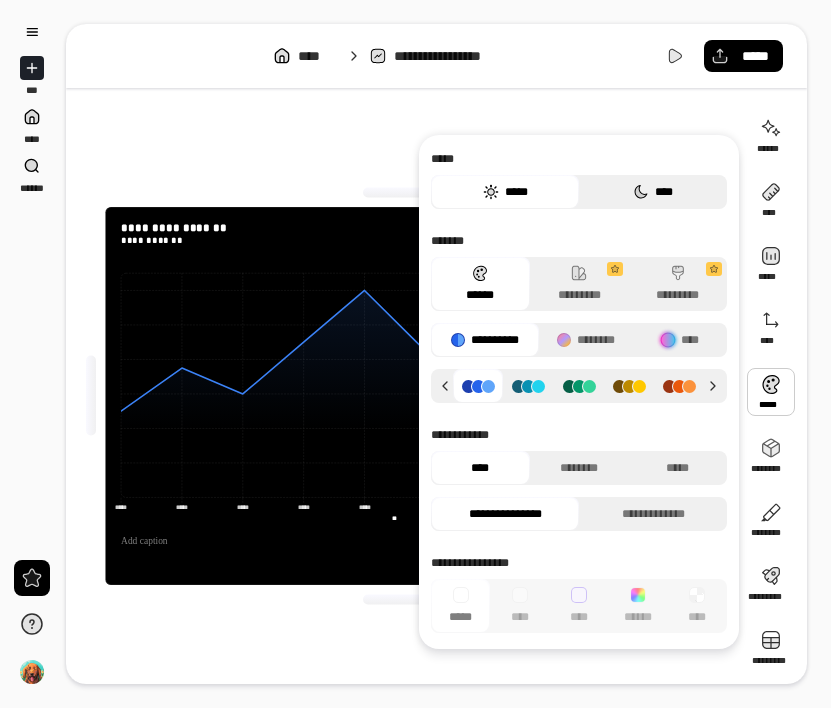click on "****" at bounding box center (653, 192) 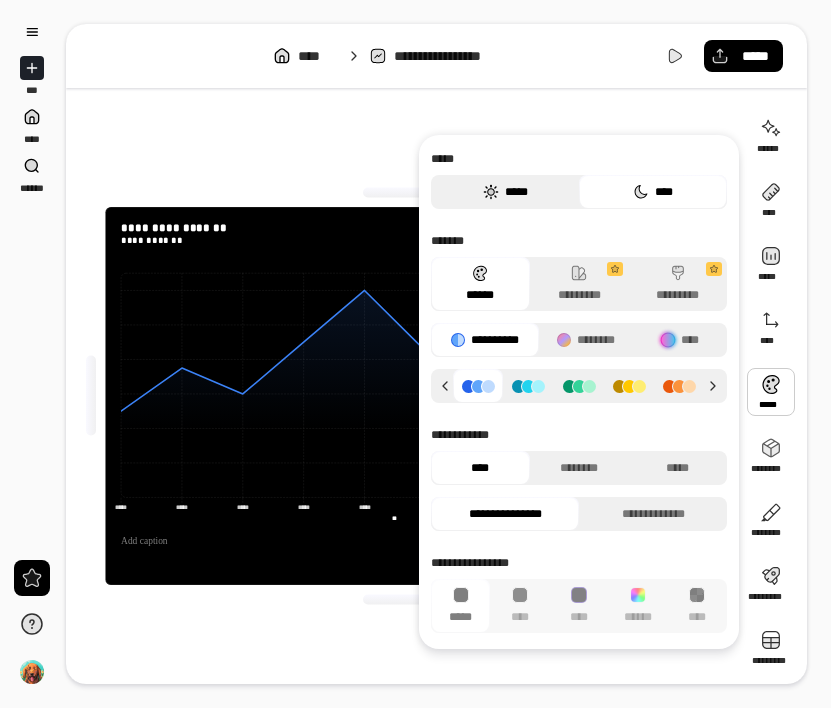 click on "*****" at bounding box center [505, 192] 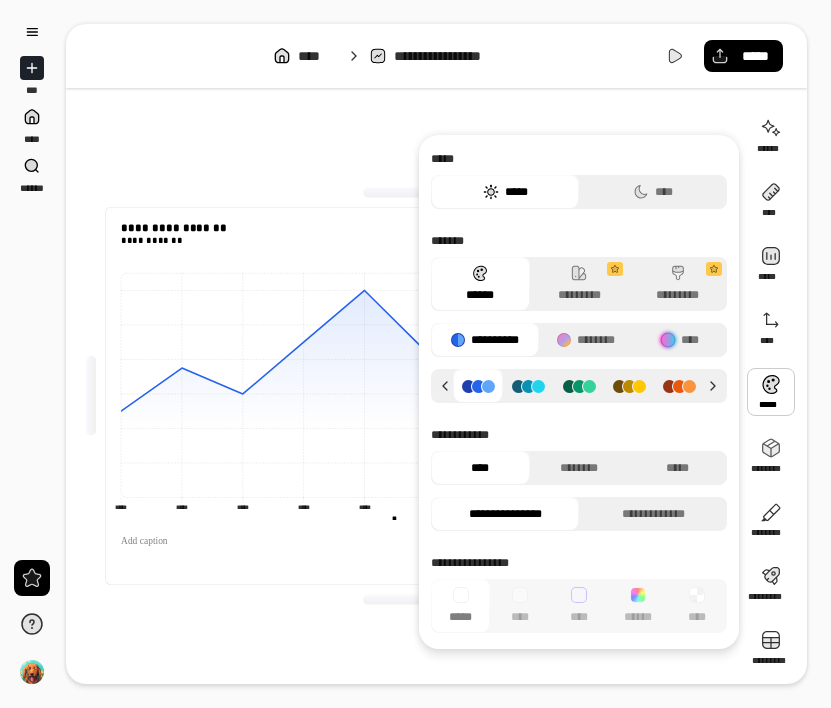 click on "**********" at bounding box center (402, 396) 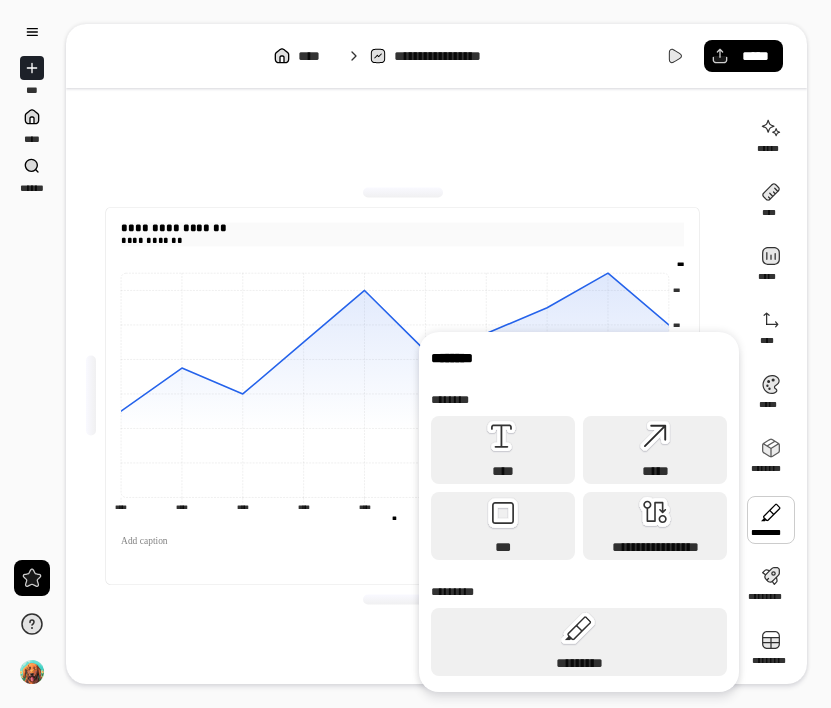 click on "**********" at bounding box center (402, 229) 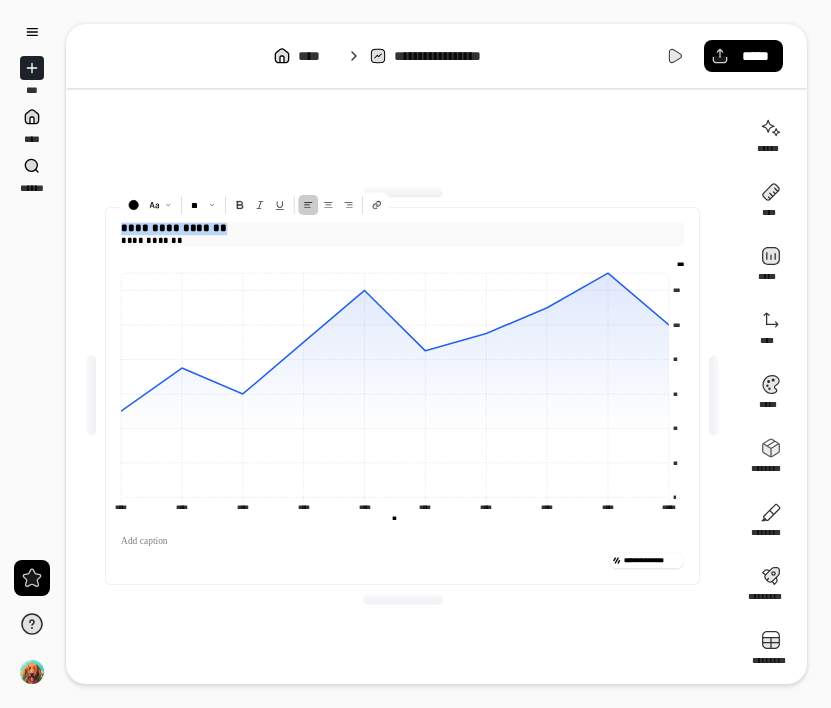 drag, startPoint x: 122, startPoint y: 227, endPoint x: 288, endPoint y: 232, distance: 166.07529 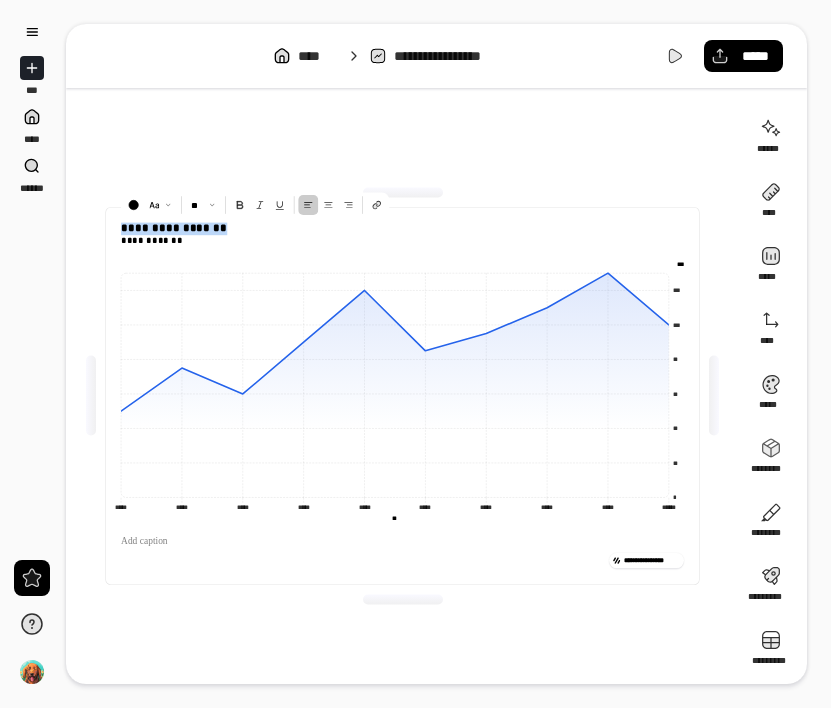 click on "**********" at bounding box center (402, 396) 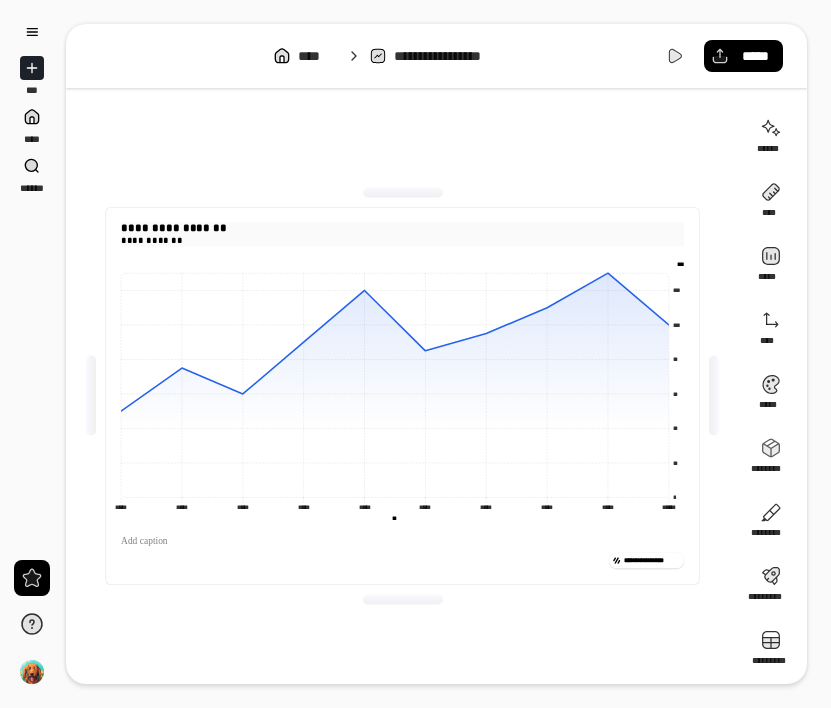 click on "**********" at bounding box center [402, 229] 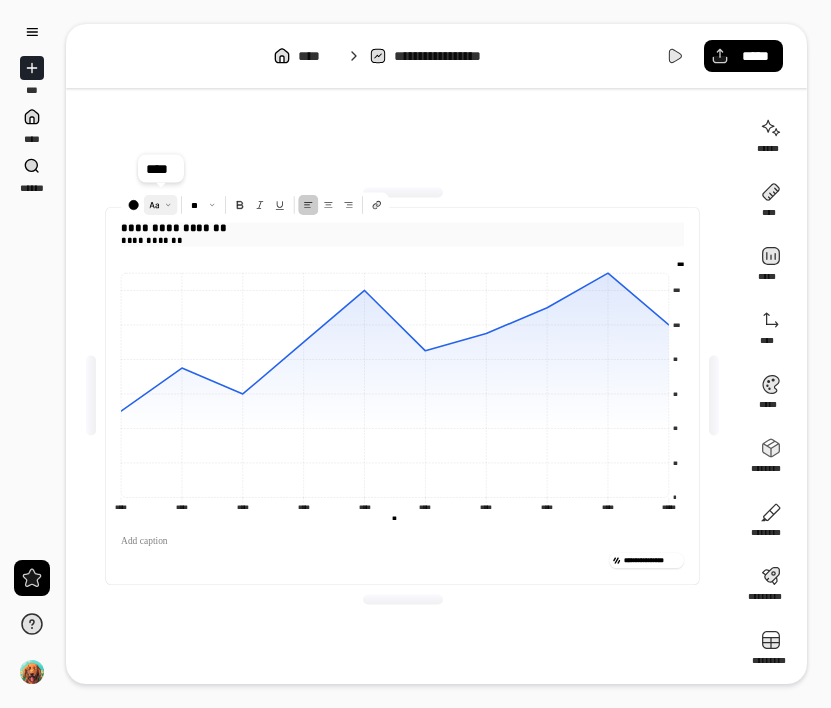 click at bounding box center (160, 205) 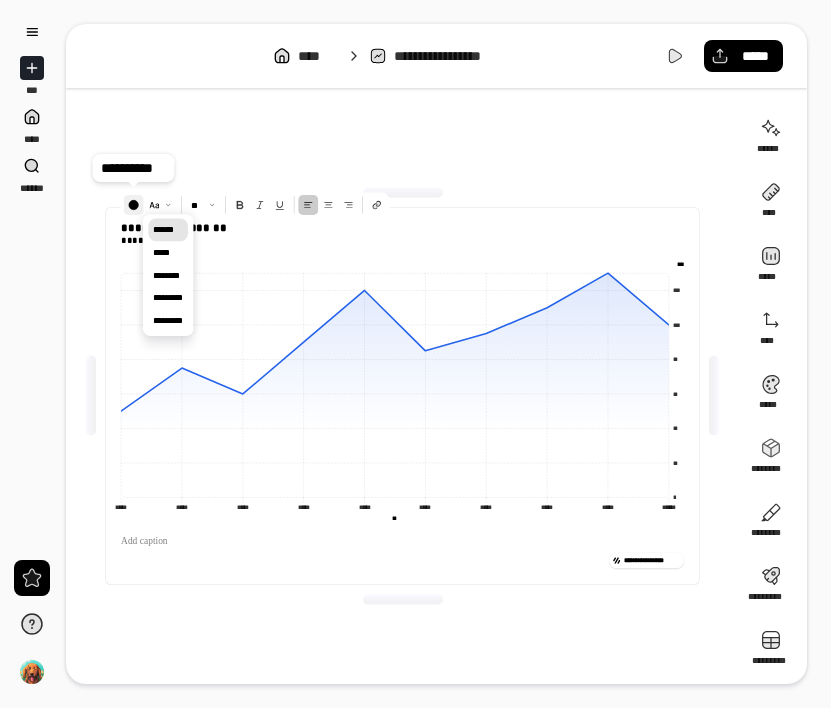 click at bounding box center (134, 205) 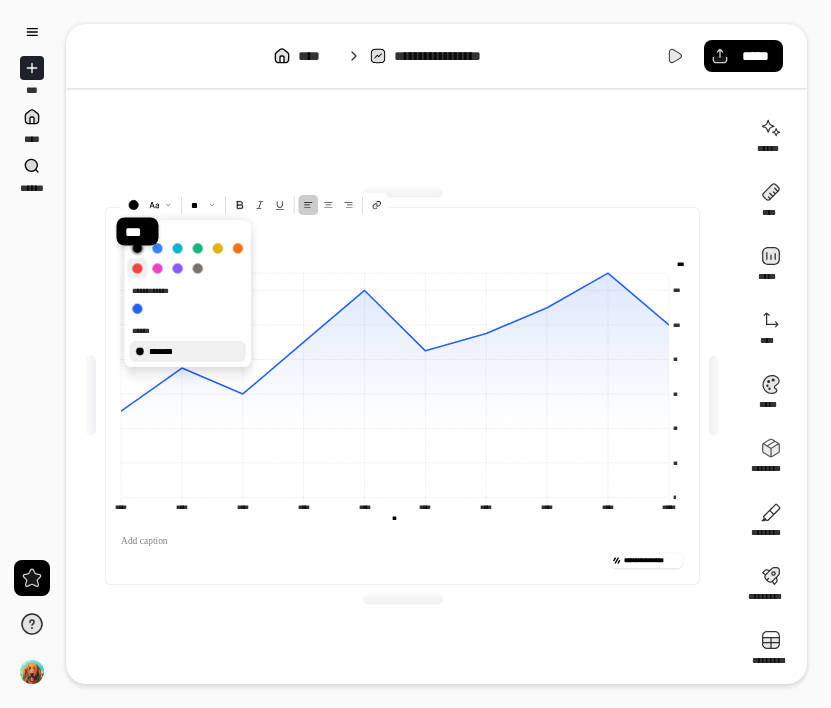 click at bounding box center (137, 268) 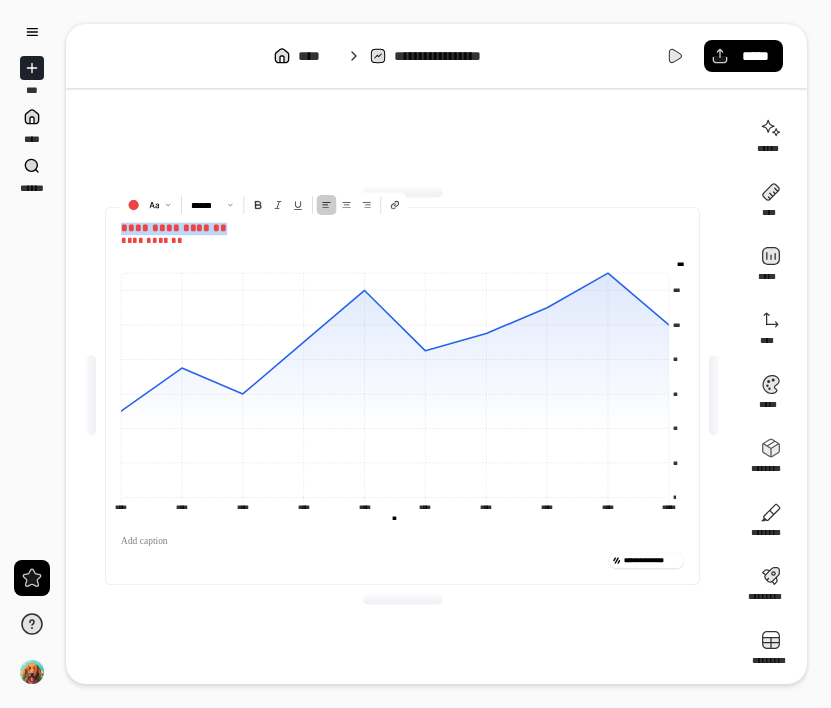 click on "**********" at bounding box center [402, 396] 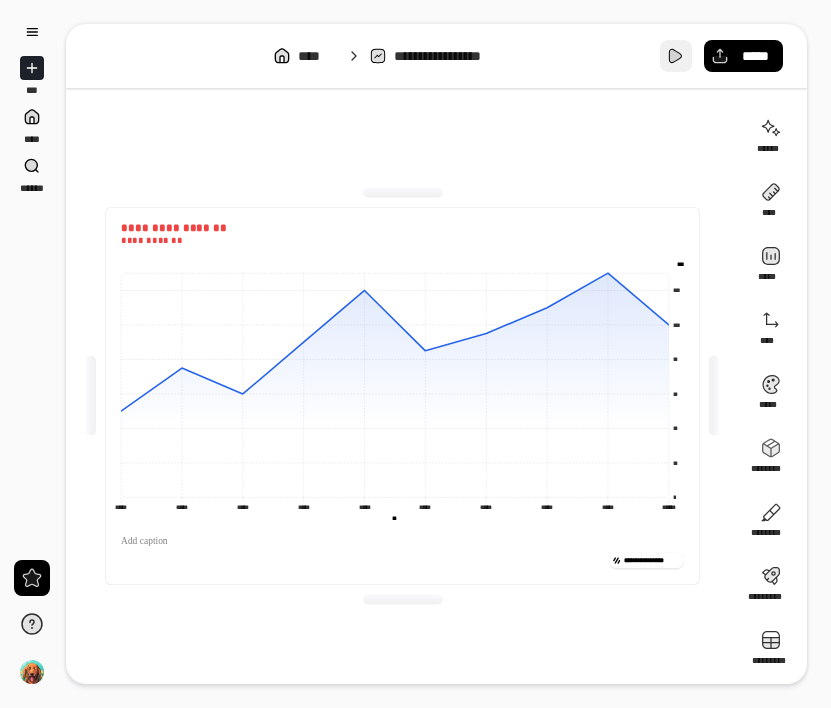 click at bounding box center [676, 56] 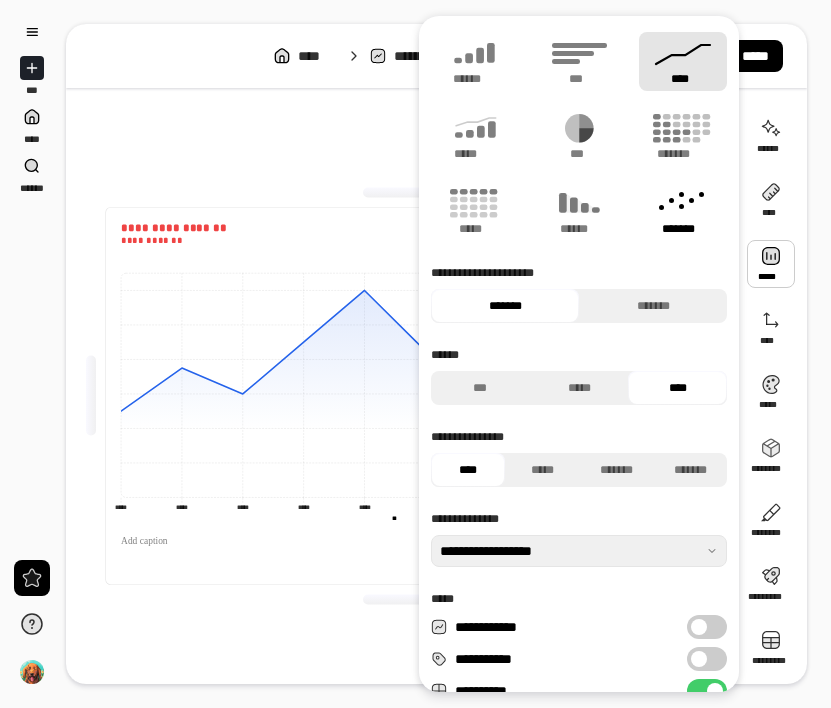 click 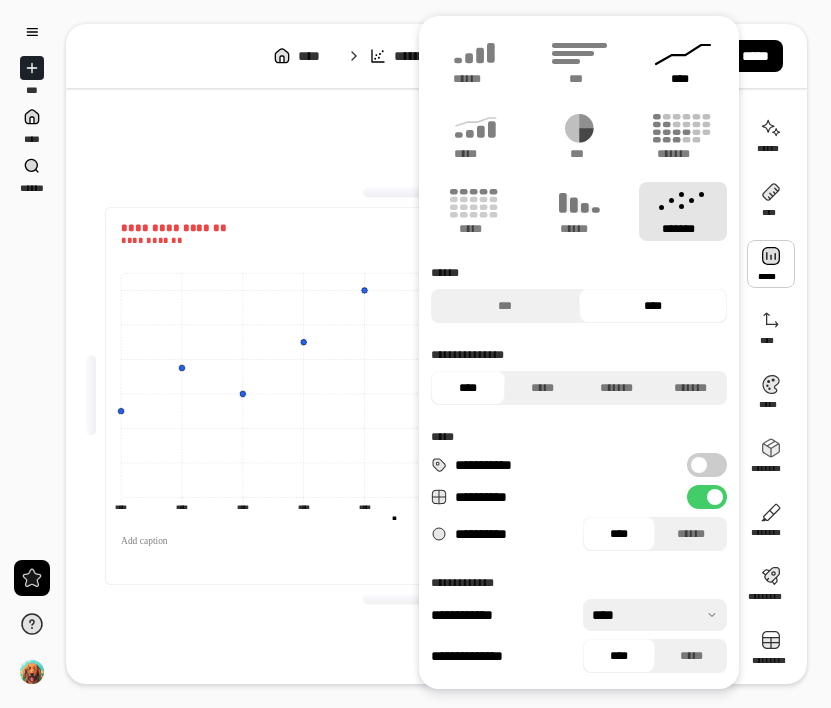 click 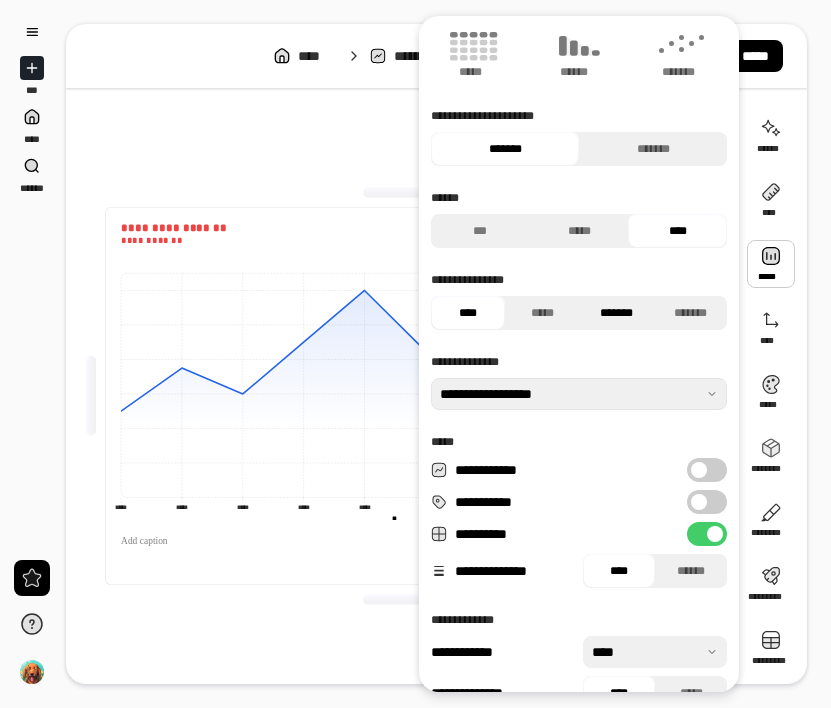 scroll, scrollTop: 191, scrollLeft: 0, axis: vertical 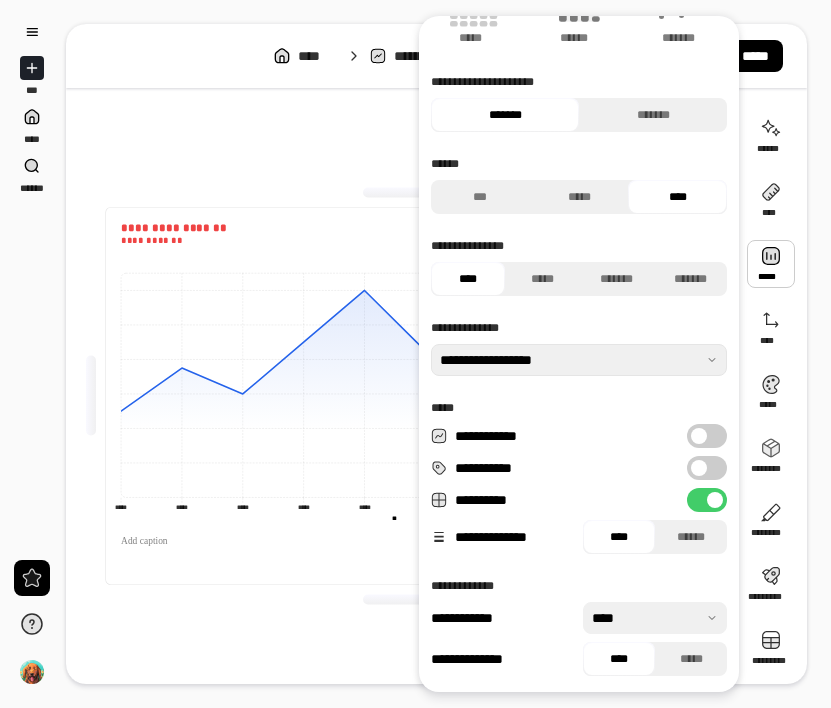 click on "**********" at bounding box center [402, 396] 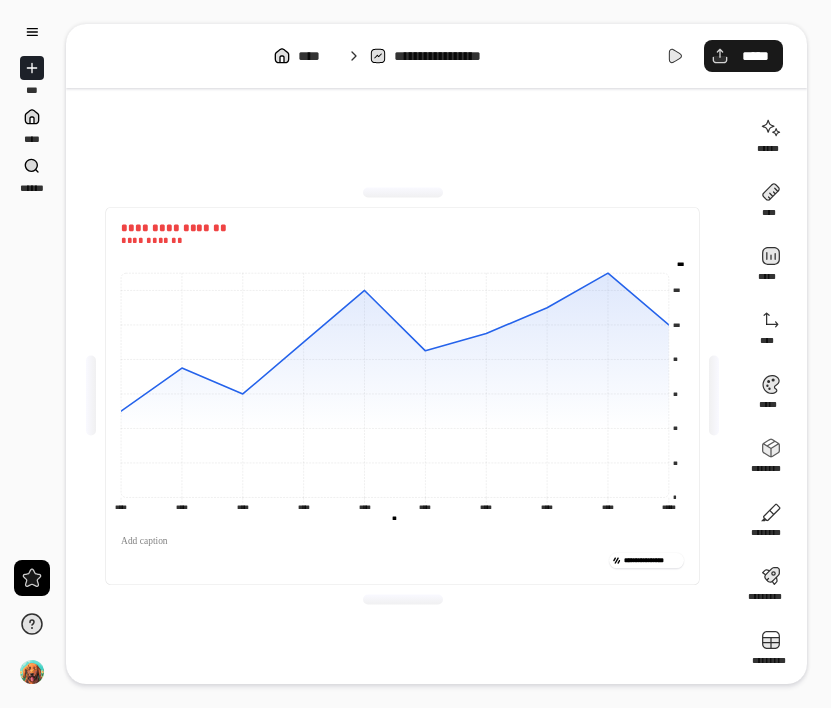 click on "*****" at bounding box center (755, 56) 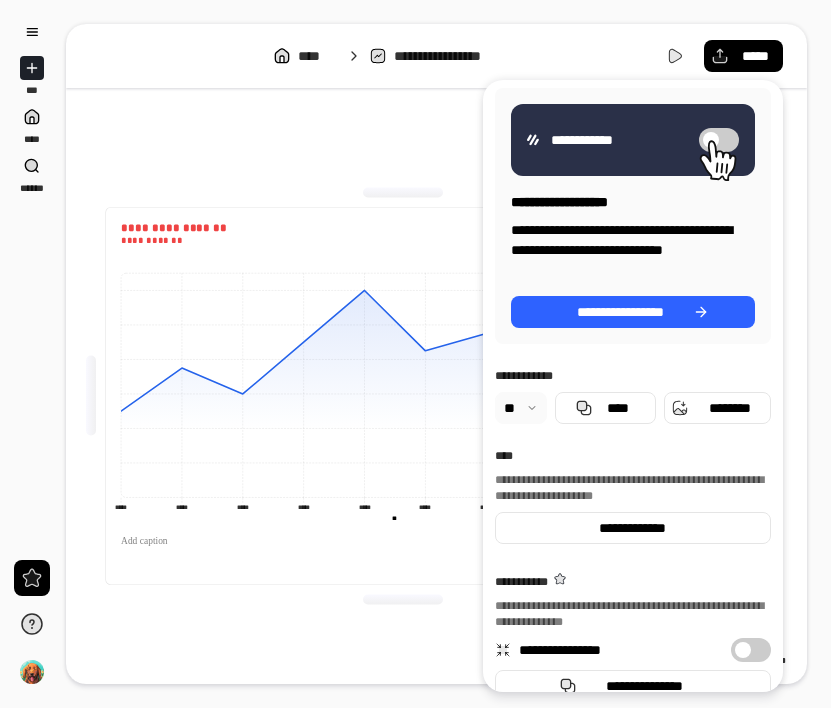 scroll, scrollTop: 78, scrollLeft: 0, axis: vertical 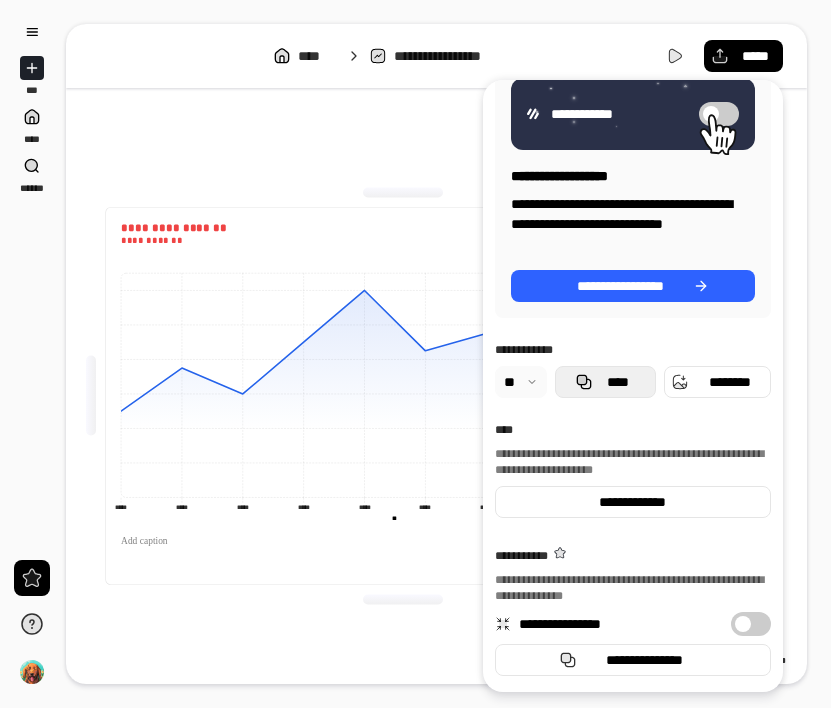 click on "****" at bounding box center (617, 382) 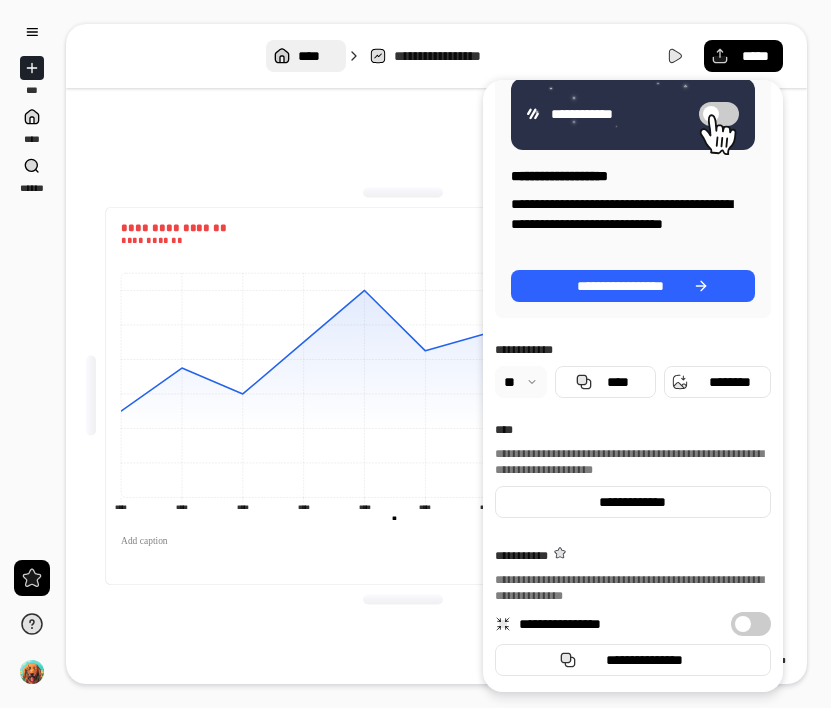 click on "****" at bounding box center (317, 56) 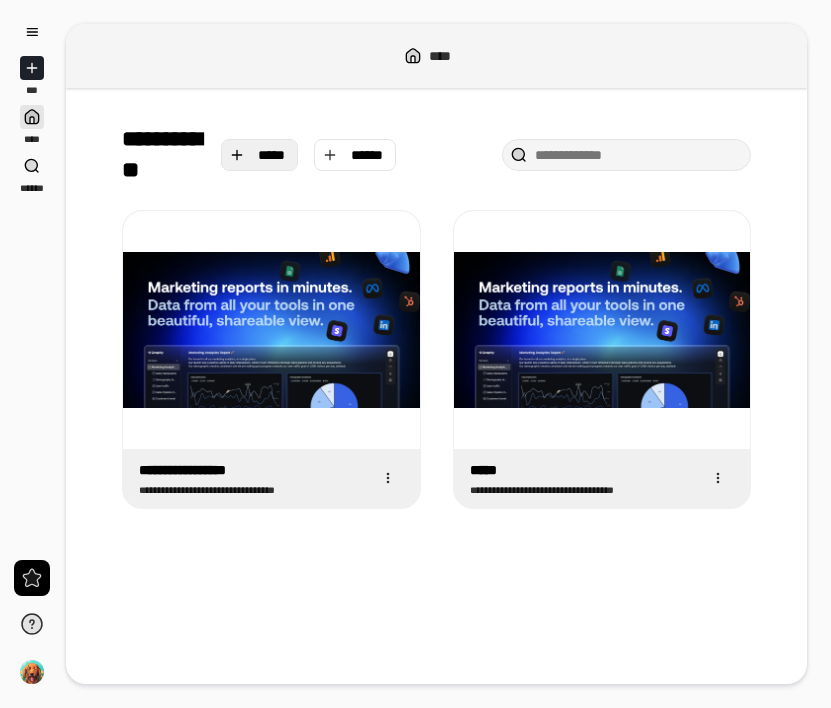 click on "*****" at bounding box center [272, 155] 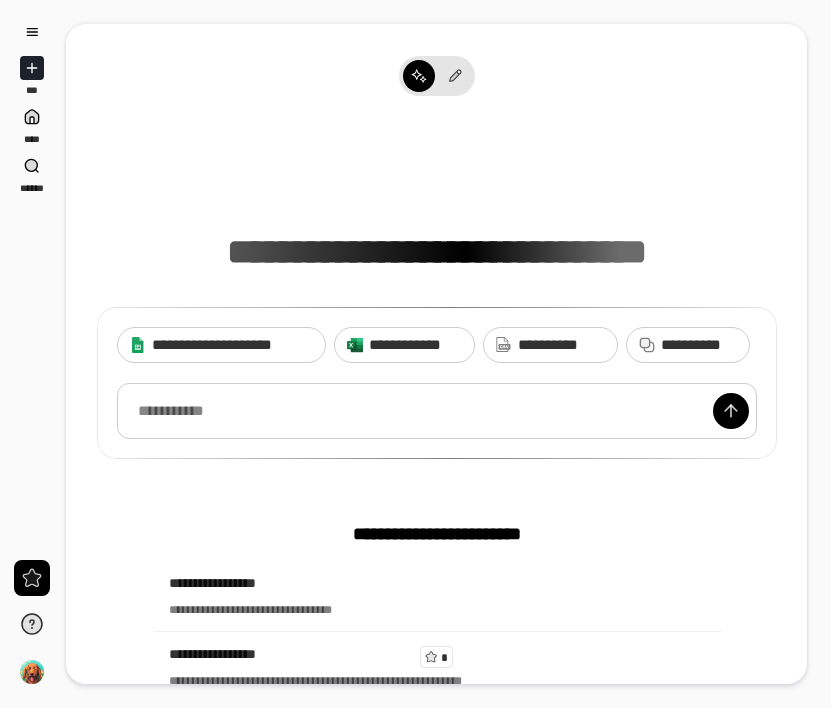 paste 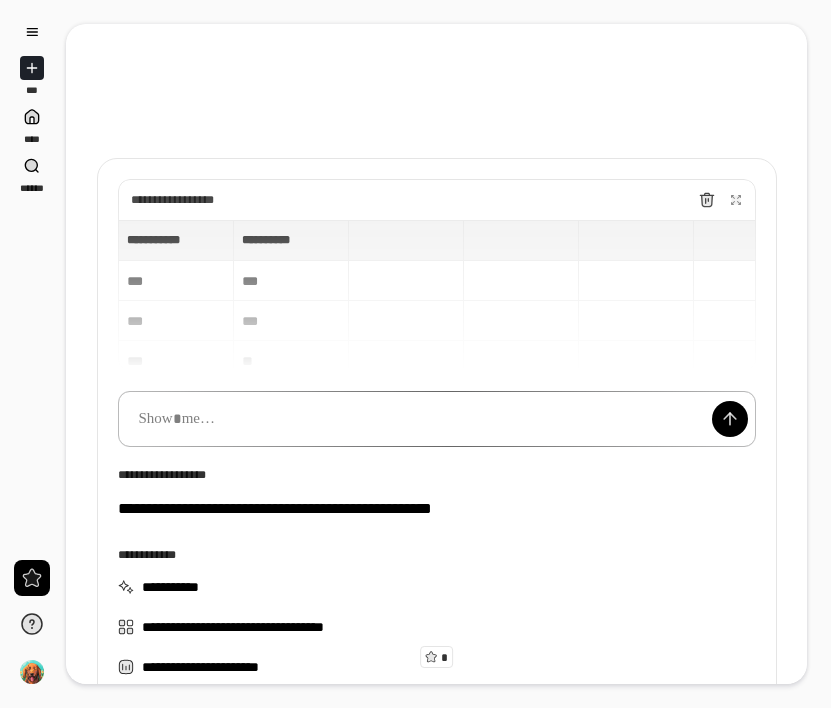 type 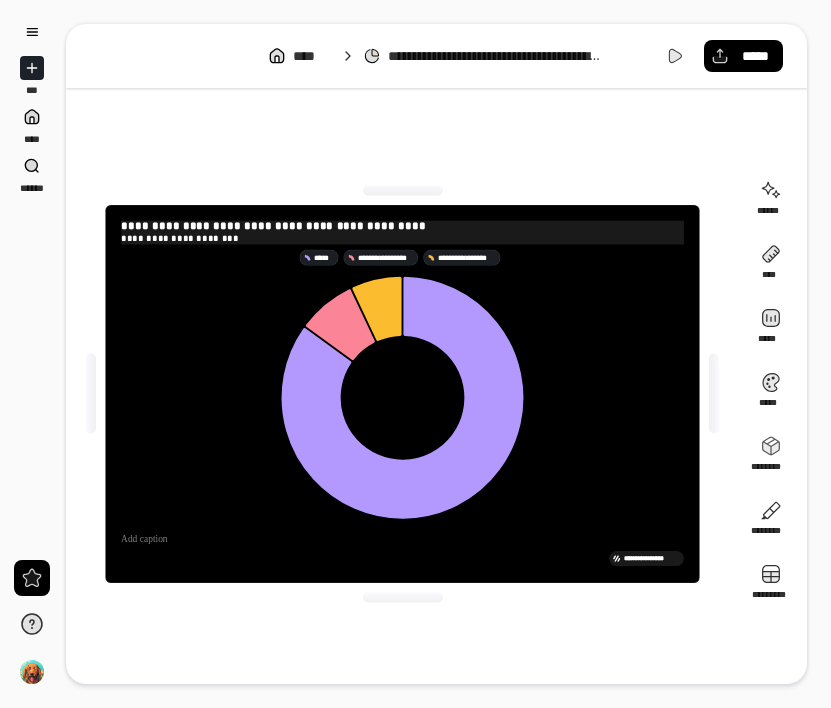 click on "**********" at bounding box center (402, 227) 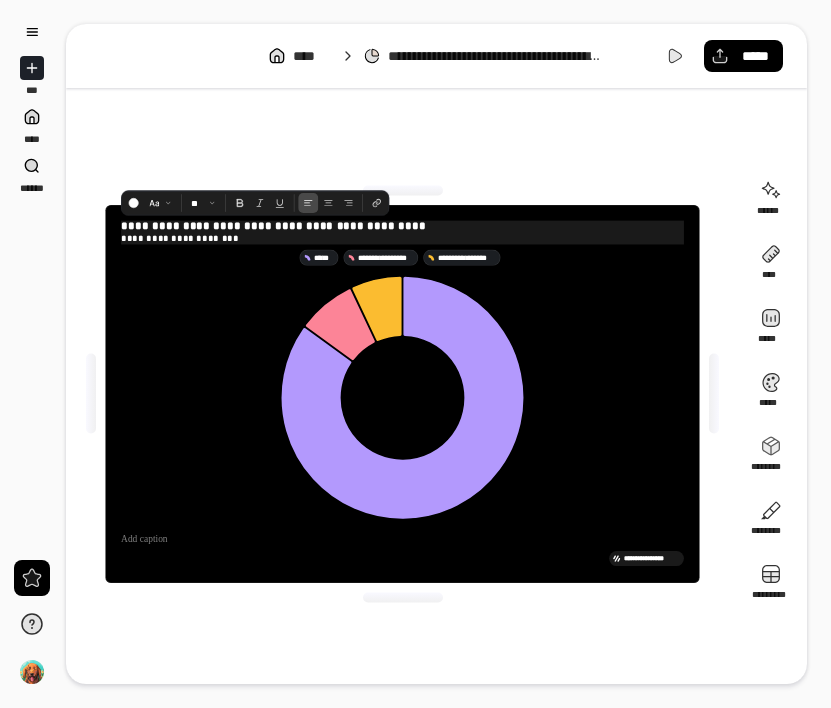click on "**********" at bounding box center (402, 227) 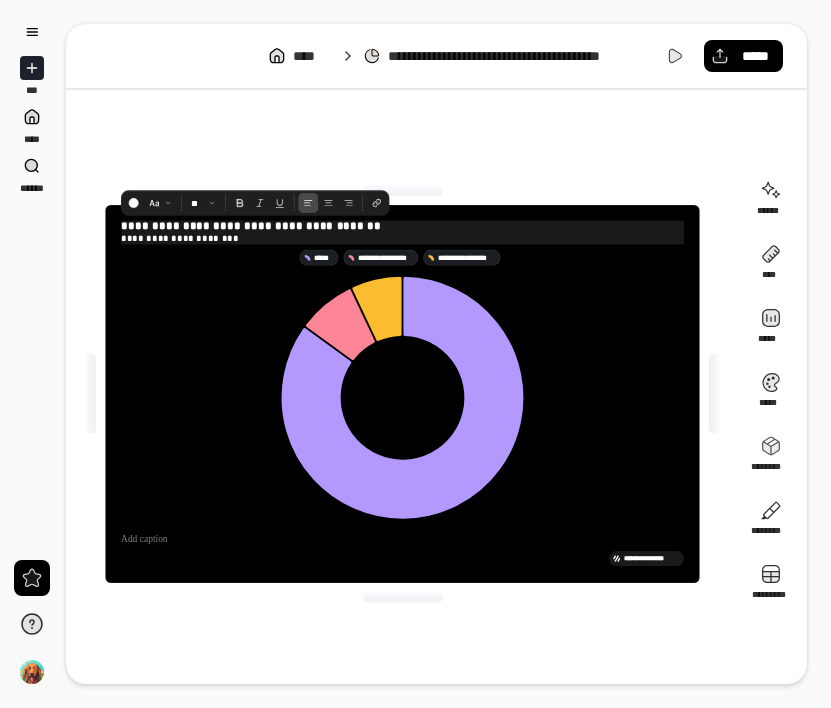 type 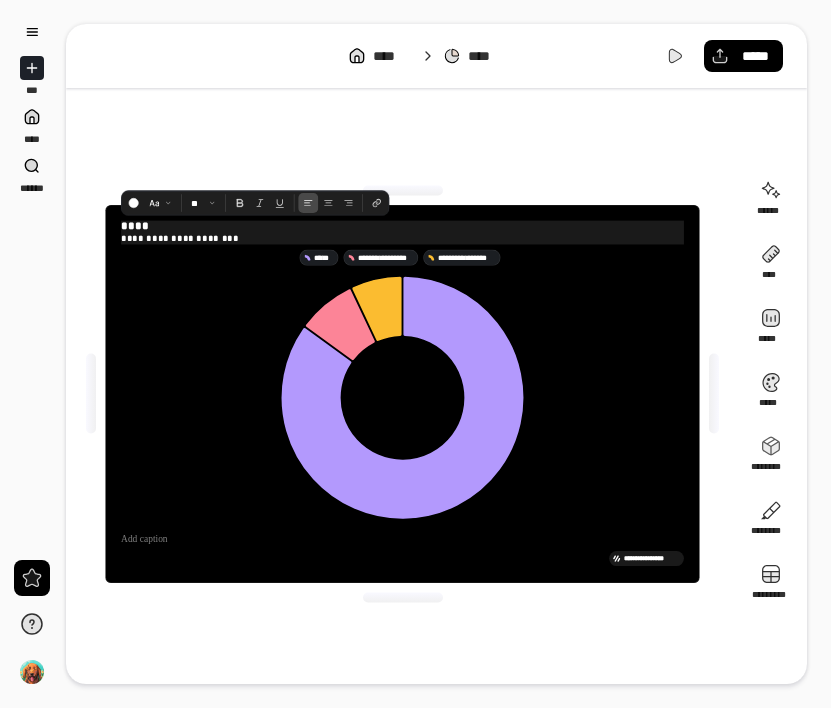 click on "**********" at bounding box center (402, 238) 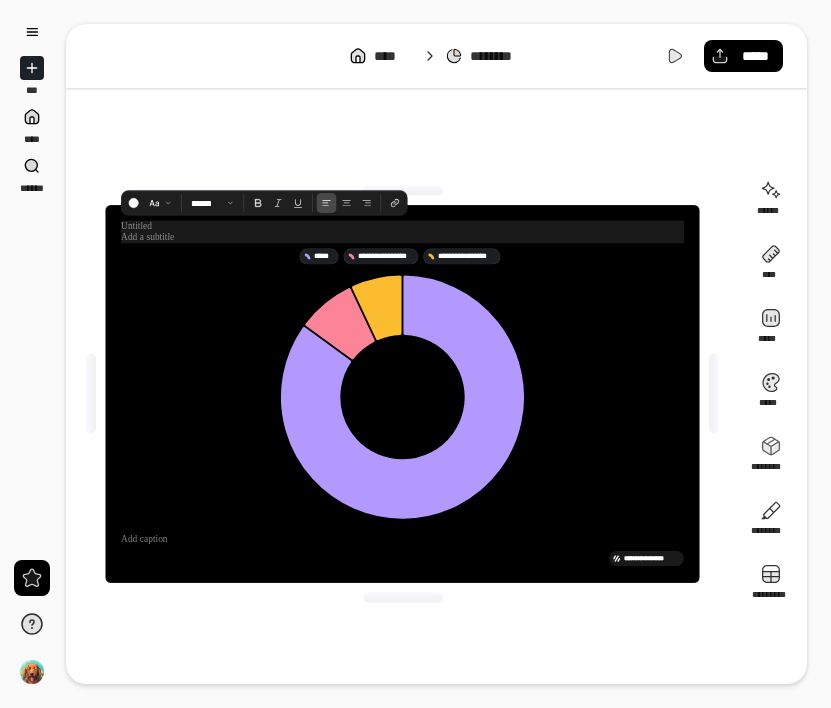 click at bounding box center [402, 226] 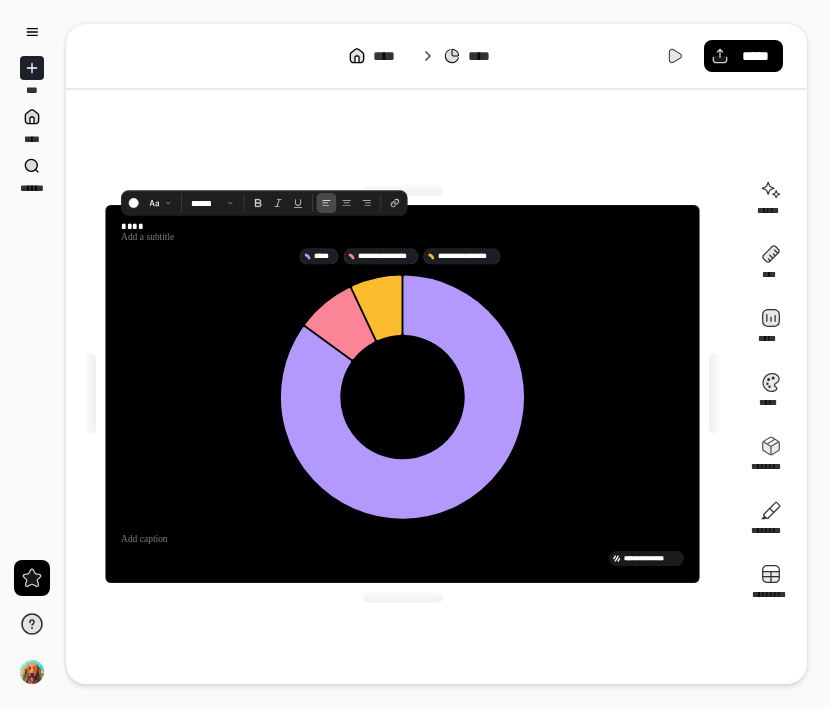 click on "**********" at bounding box center (402, 394) 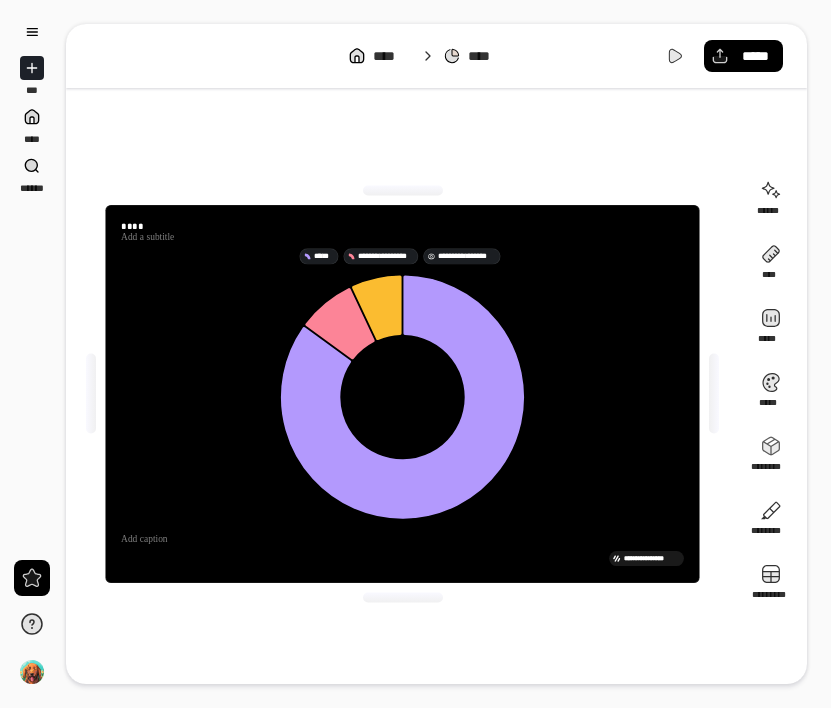 click on "**********" at bounding box center [467, 256] 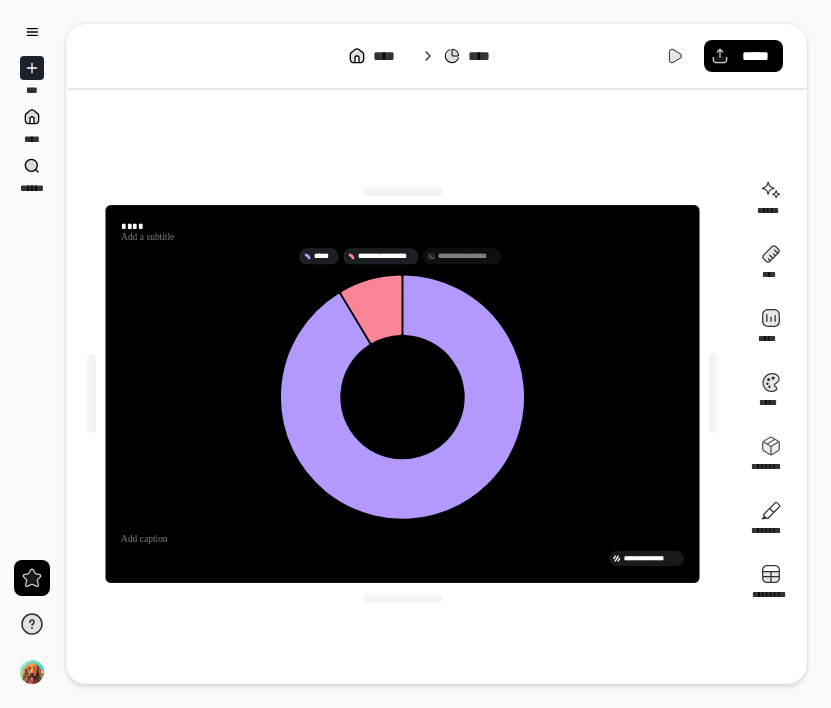 click on "**********" at bounding box center (467, 256) 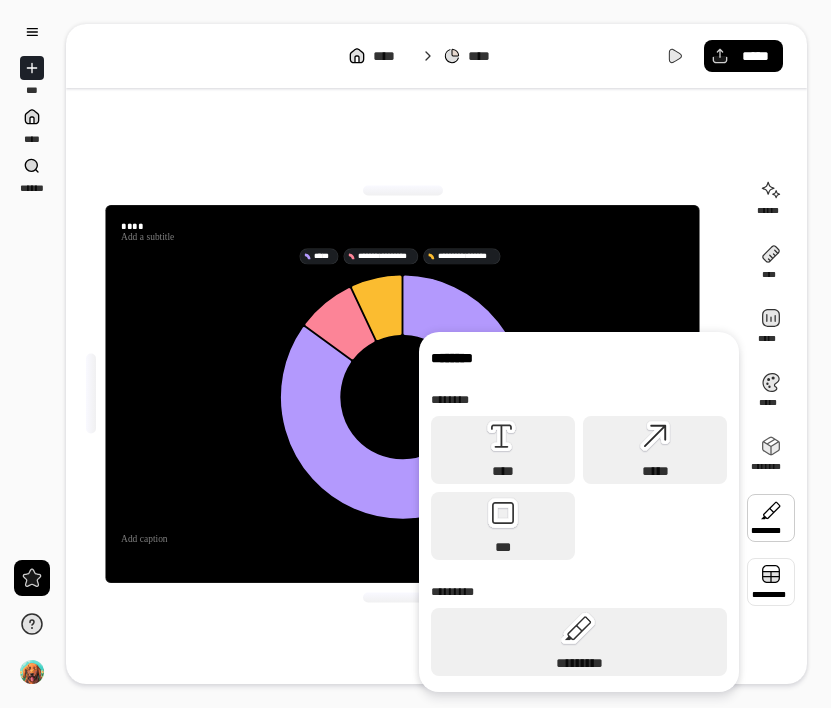 click at bounding box center (771, 582) 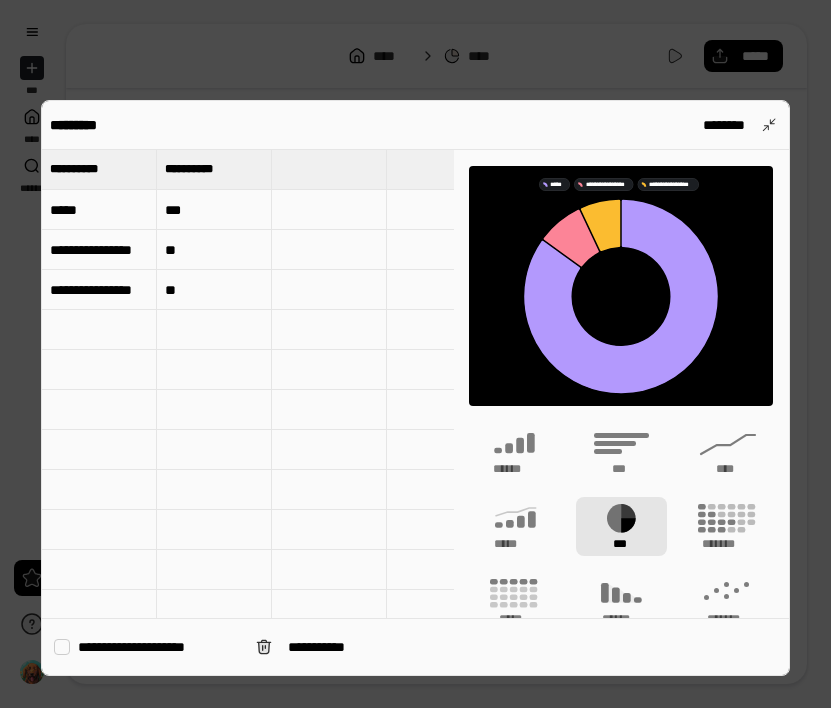 click on "*****" at bounding box center (99, 210) 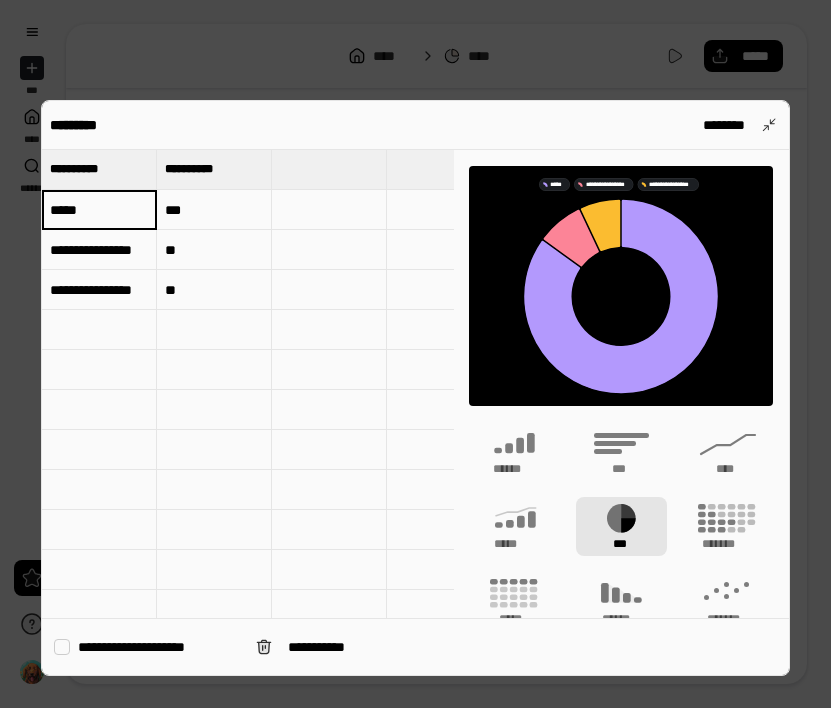 click on "*****" at bounding box center (99, 210) 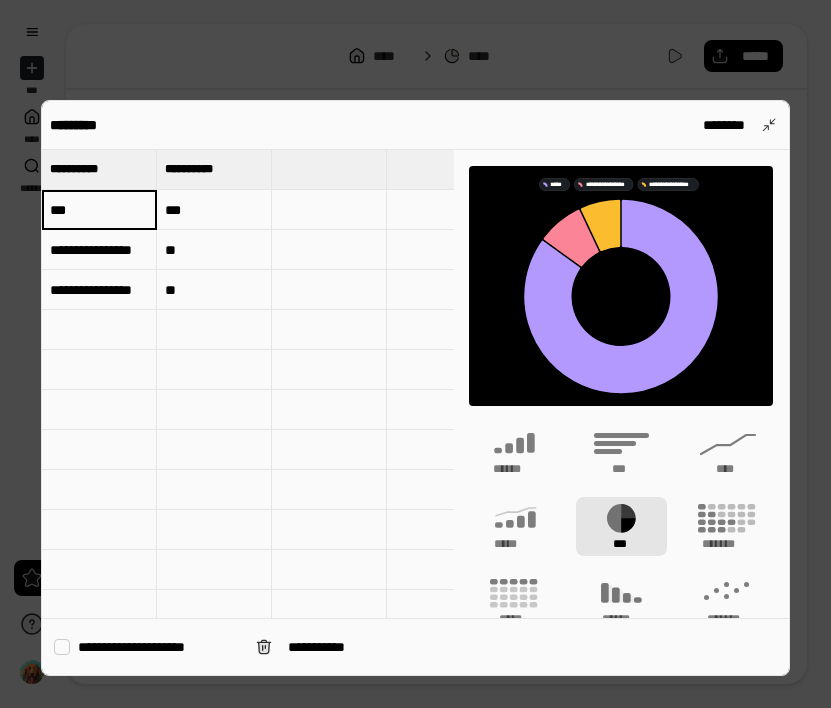 type on "***" 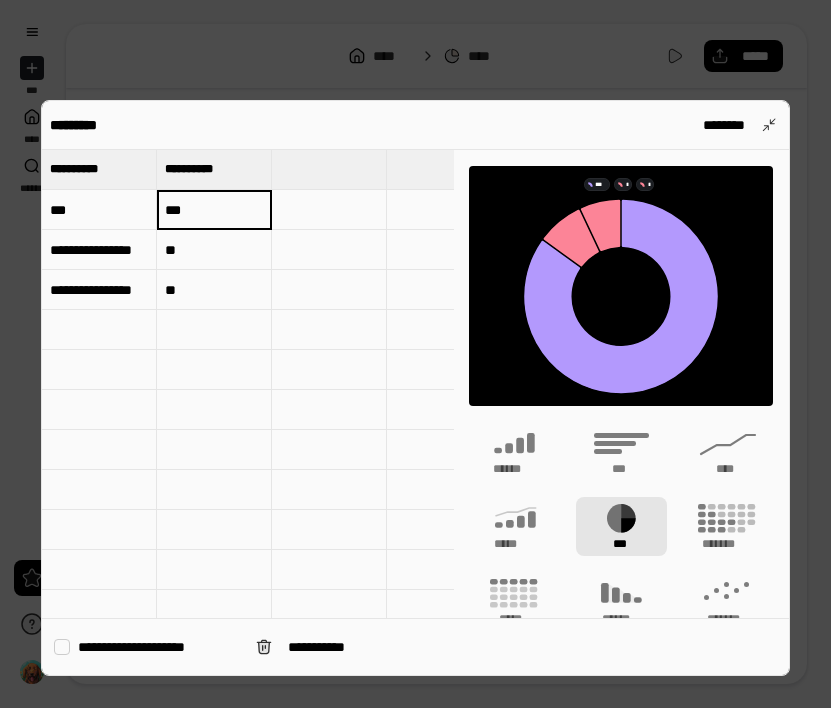 click on "***" at bounding box center (214, 210) 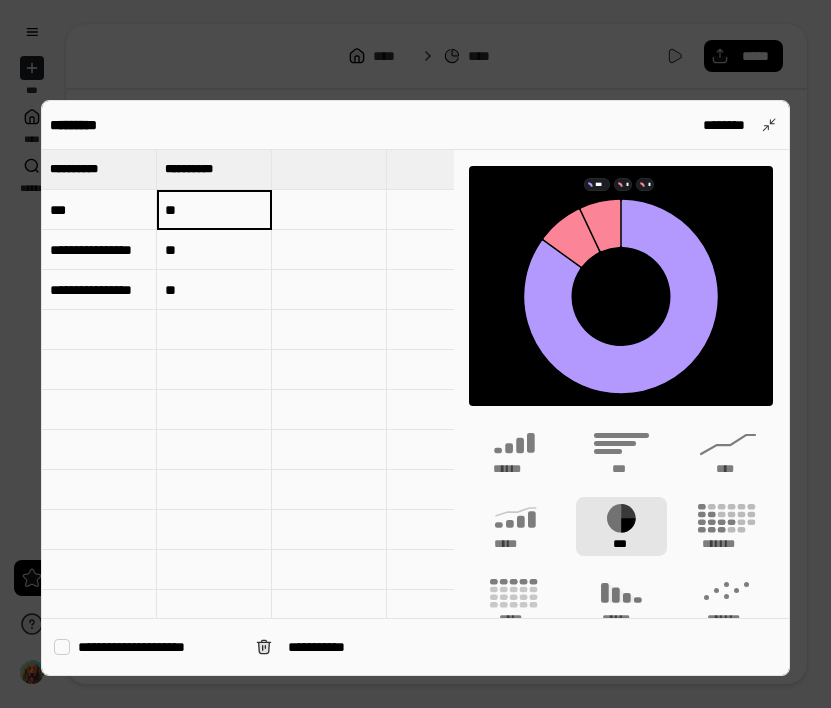 type on "**" 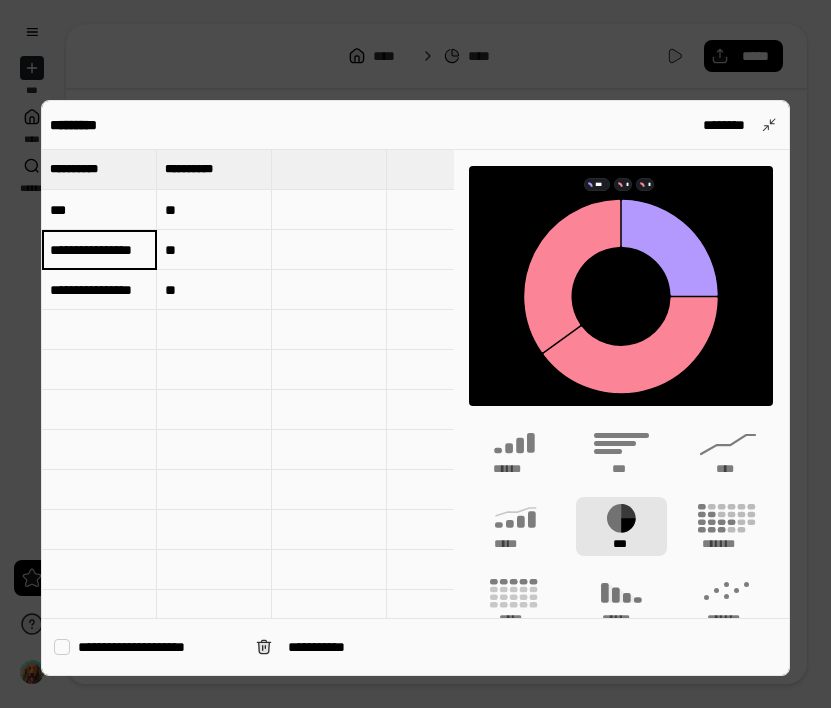 click on "**********" at bounding box center [99, 250] 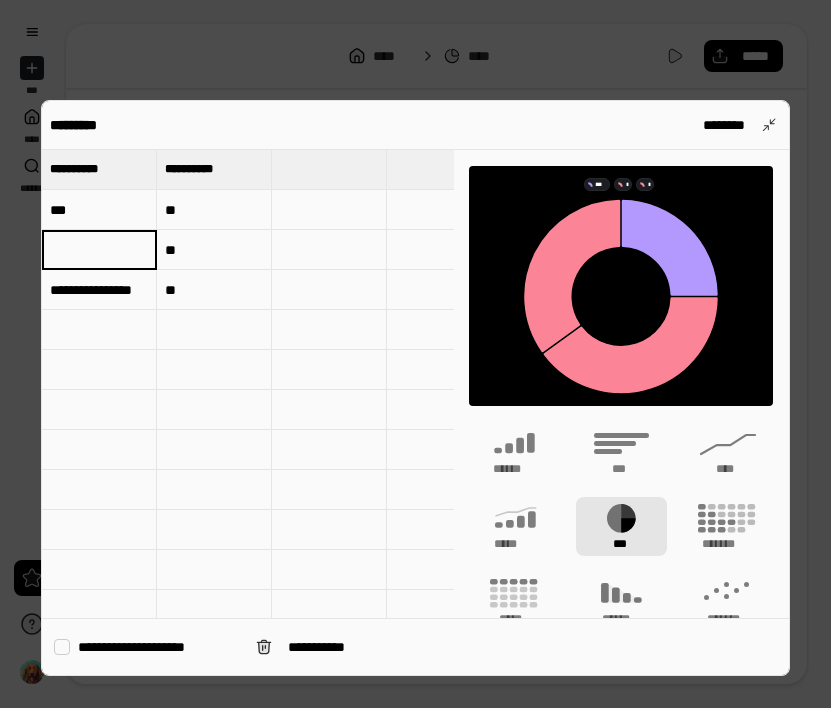 scroll, scrollTop: 0, scrollLeft: 0, axis: both 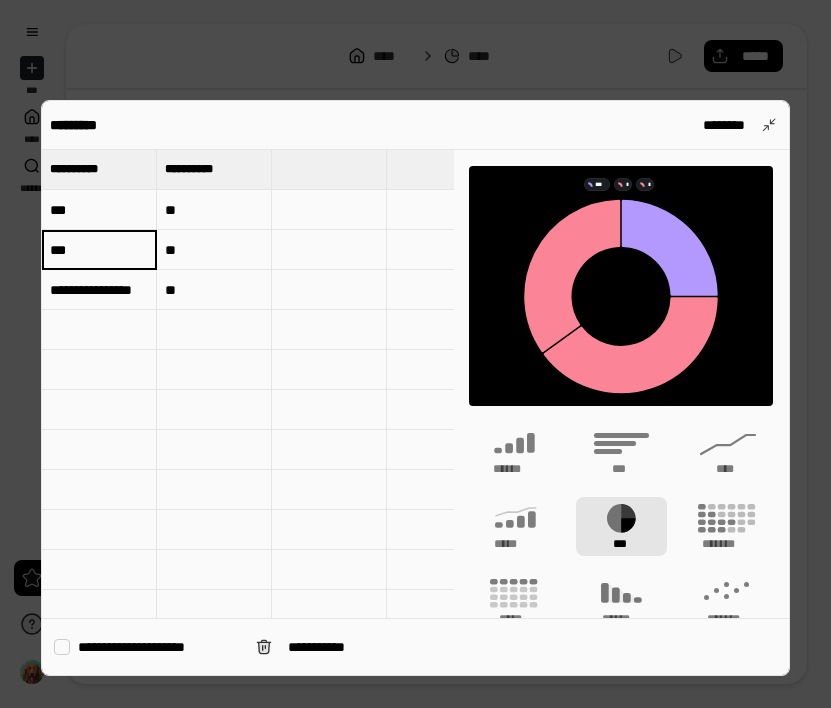 type on "***" 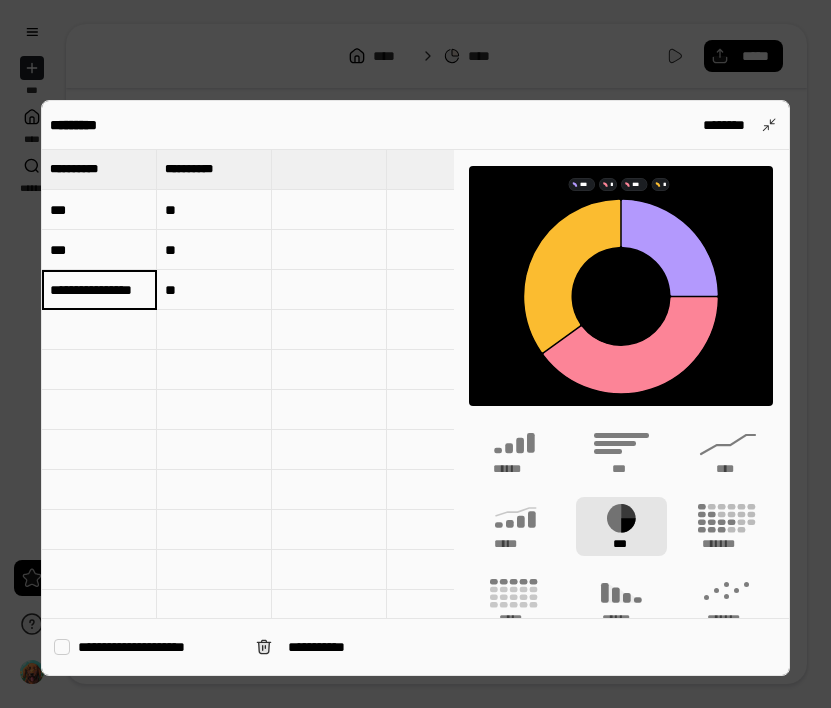 click on "**********" at bounding box center [99, 290] 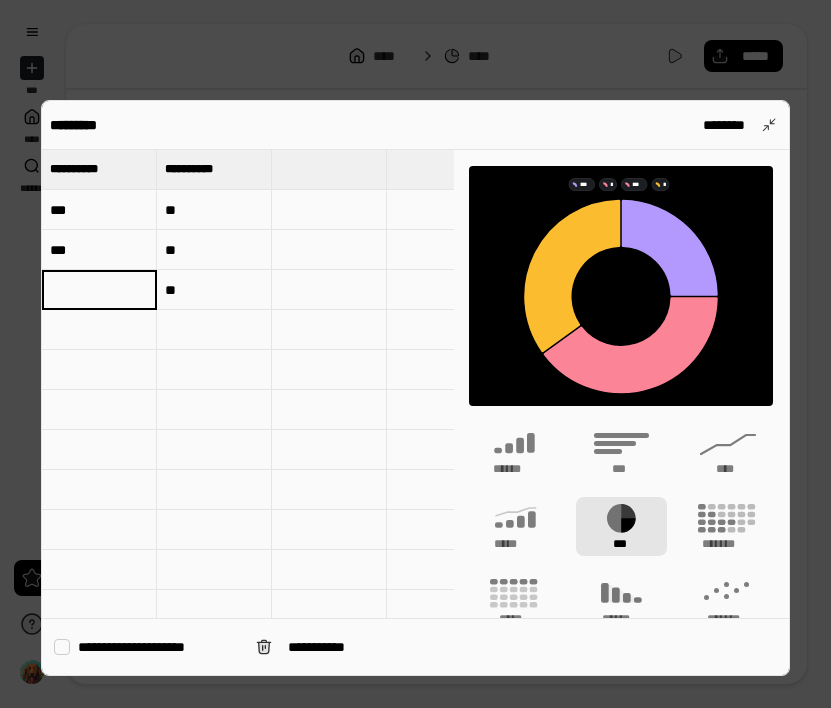 scroll, scrollTop: 0, scrollLeft: 0, axis: both 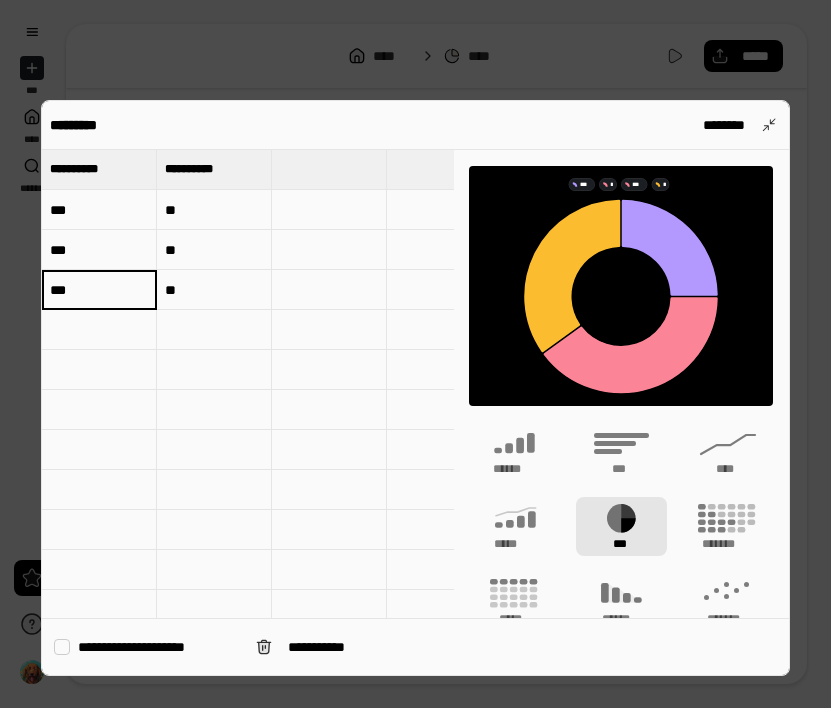 type on "***" 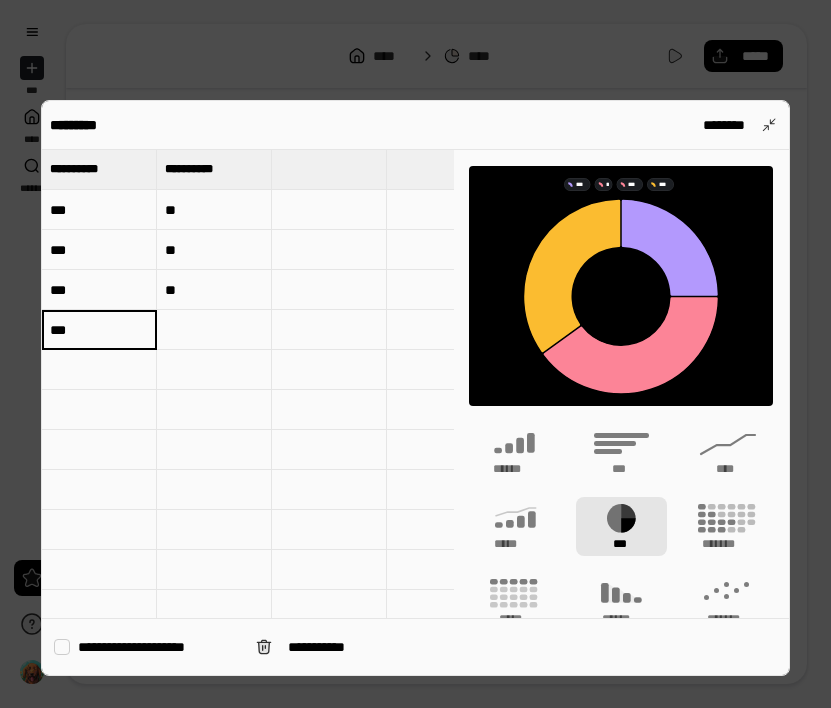 type on "***" 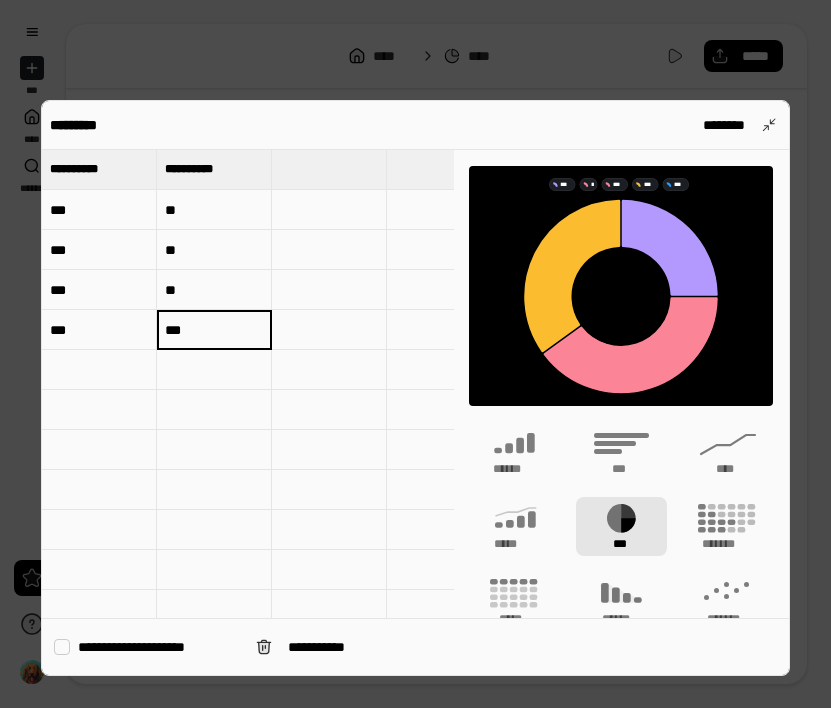 type on "***" 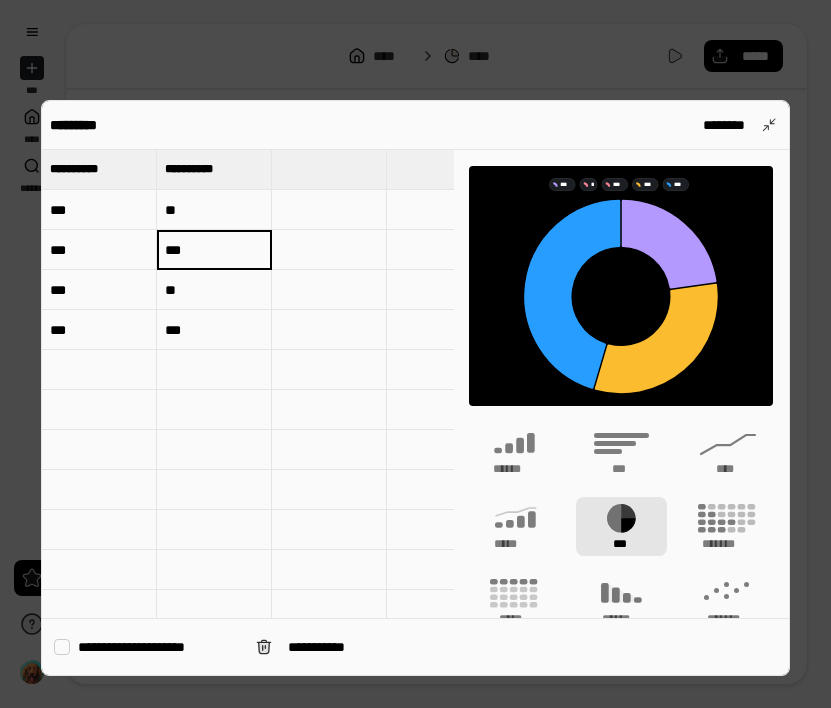 type on "***" 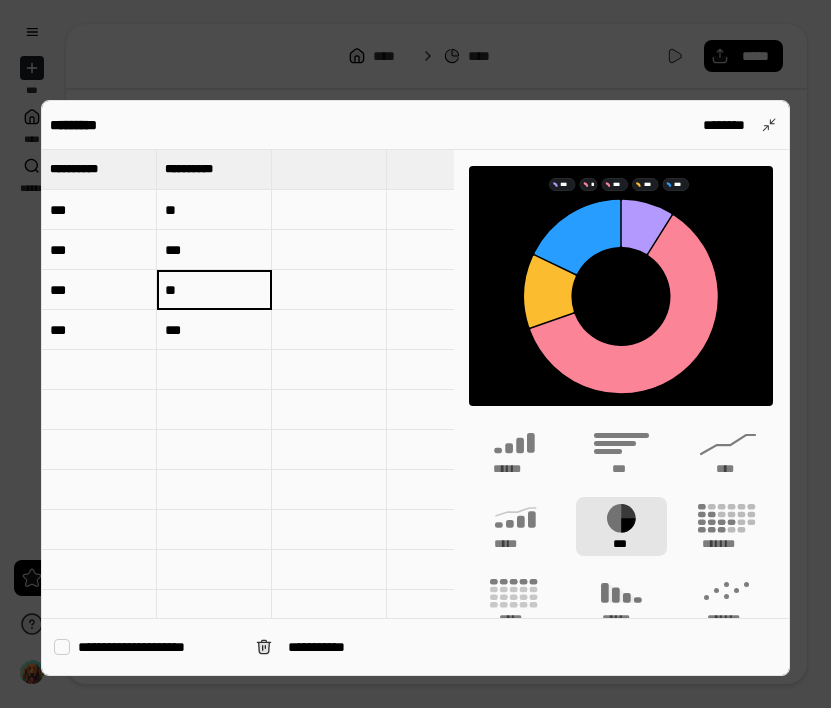 click at bounding box center (99, 370) 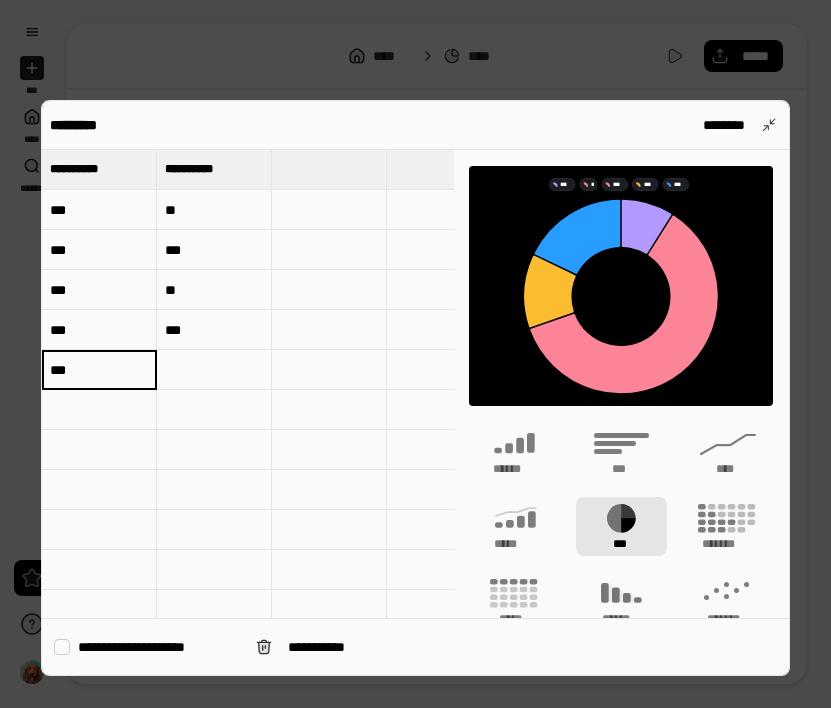 type on "***" 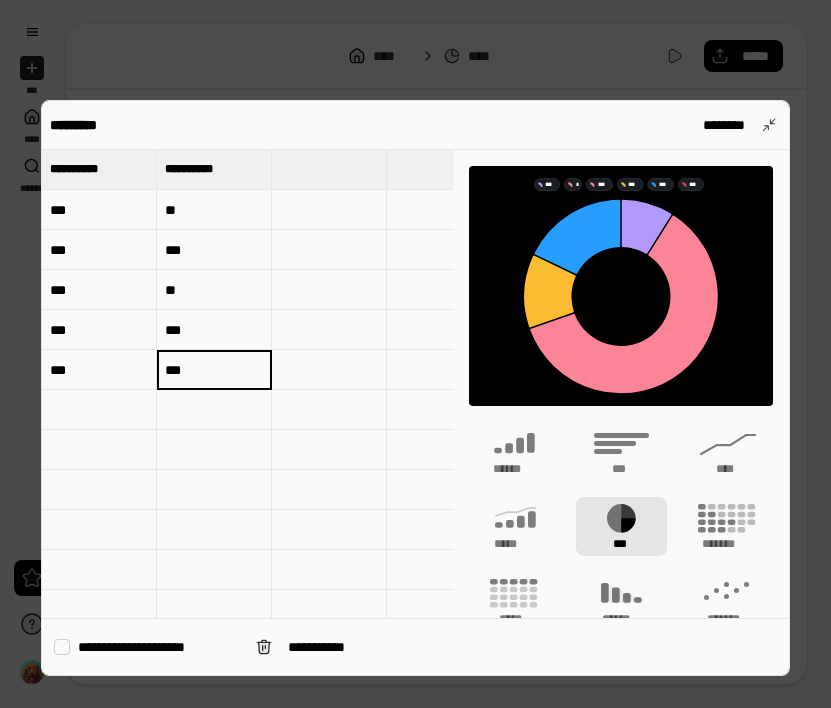 type on "***" 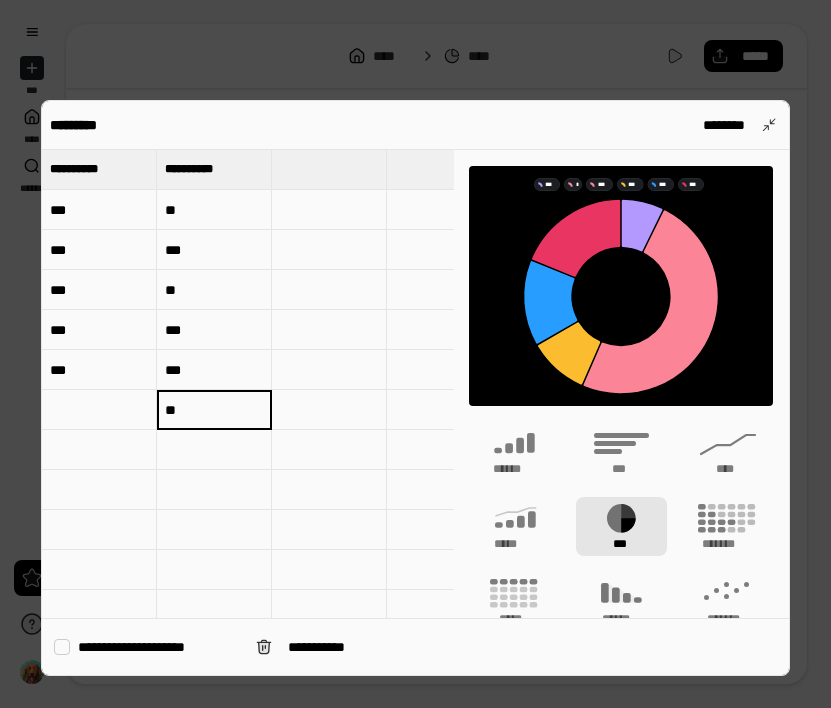 type on "**" 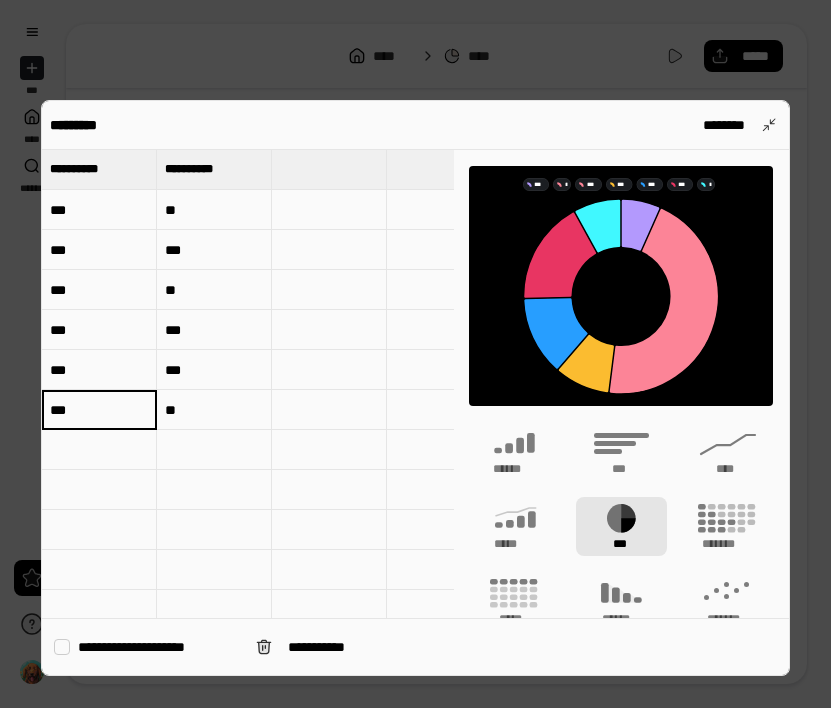 type on "***" 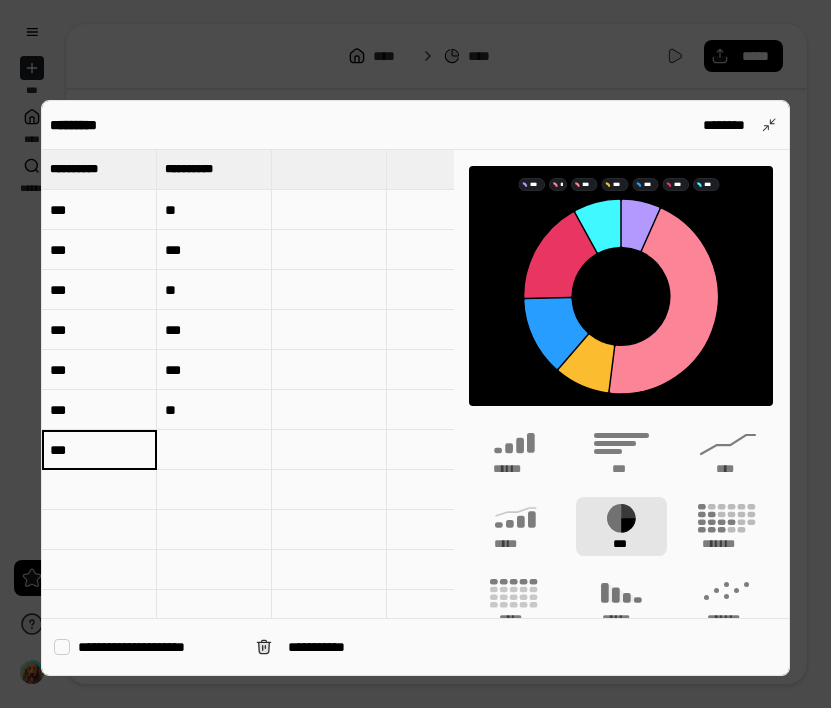 type on "***" 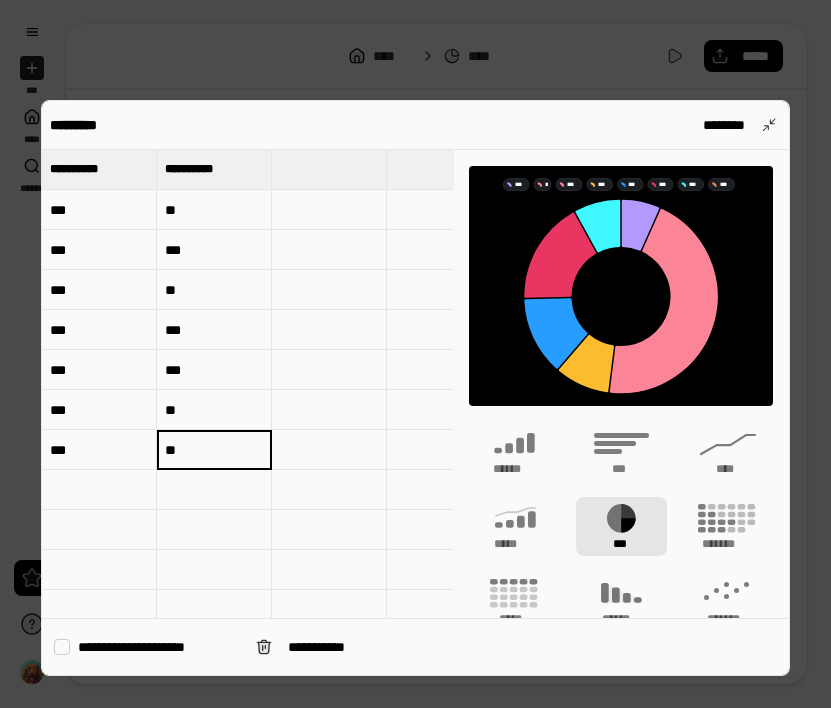 type on "**" 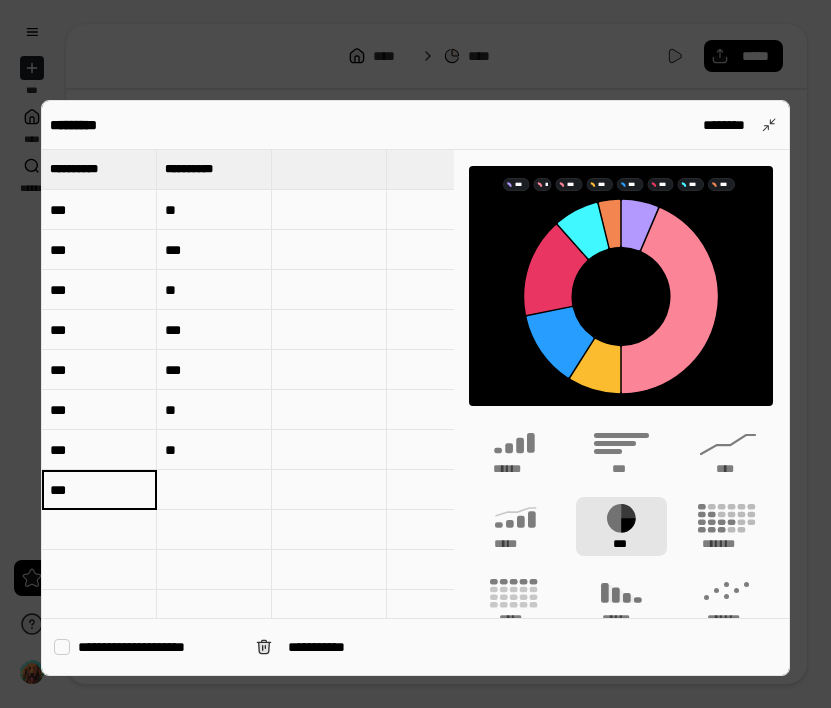 type on "***" 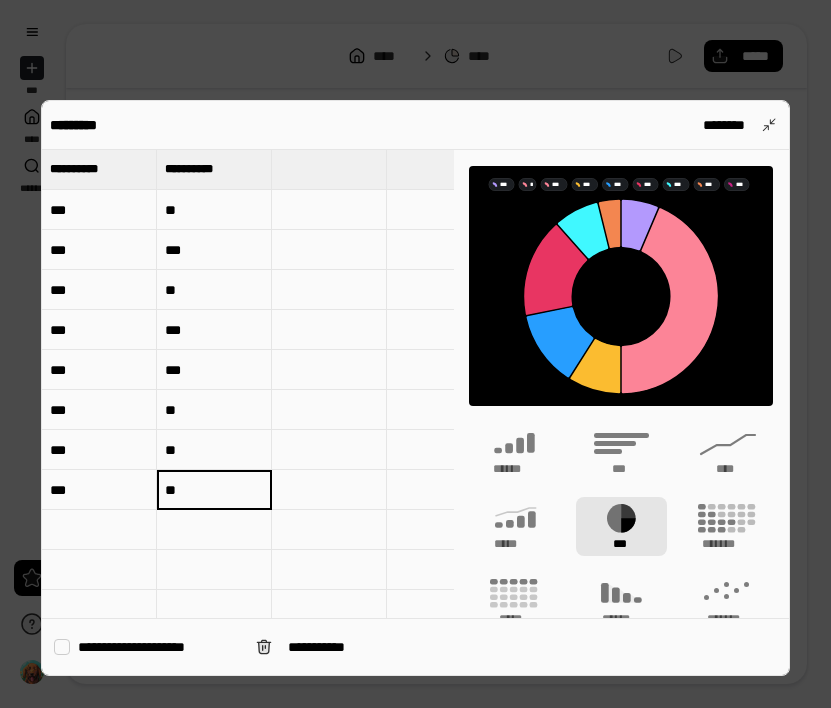 type on "**" 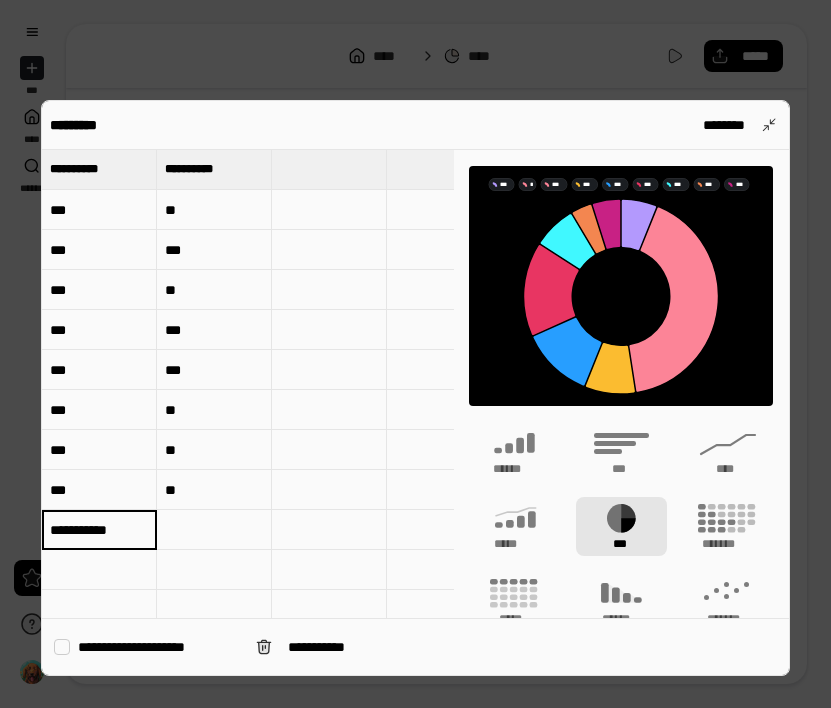 type on "******" 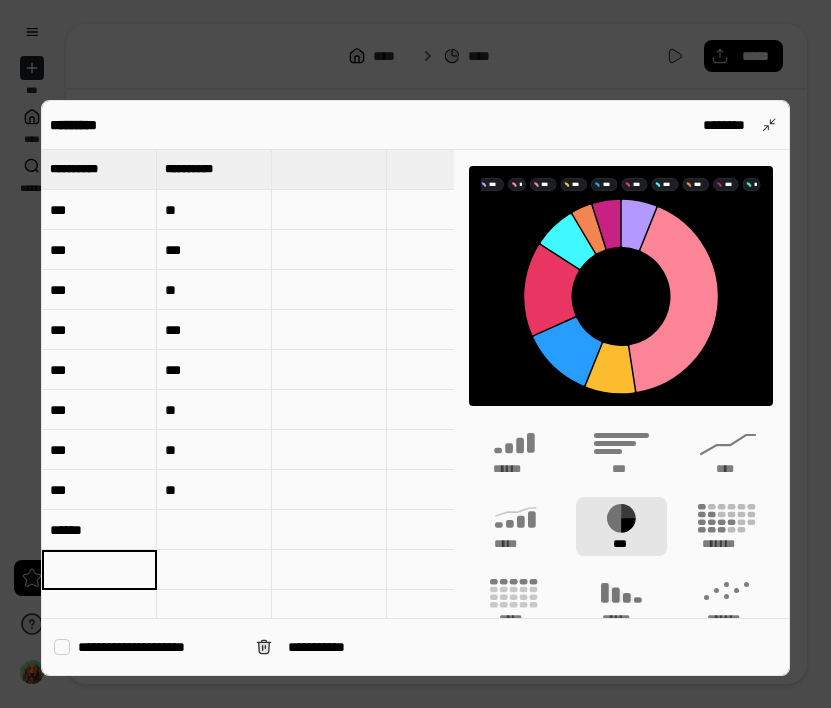 click at bounding box center (214, 530) 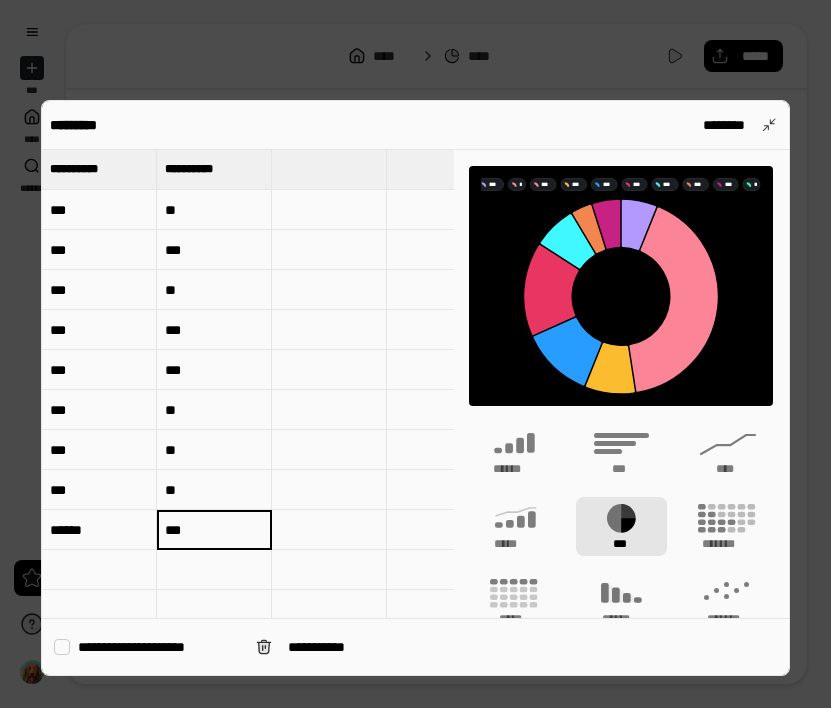 type on "***" 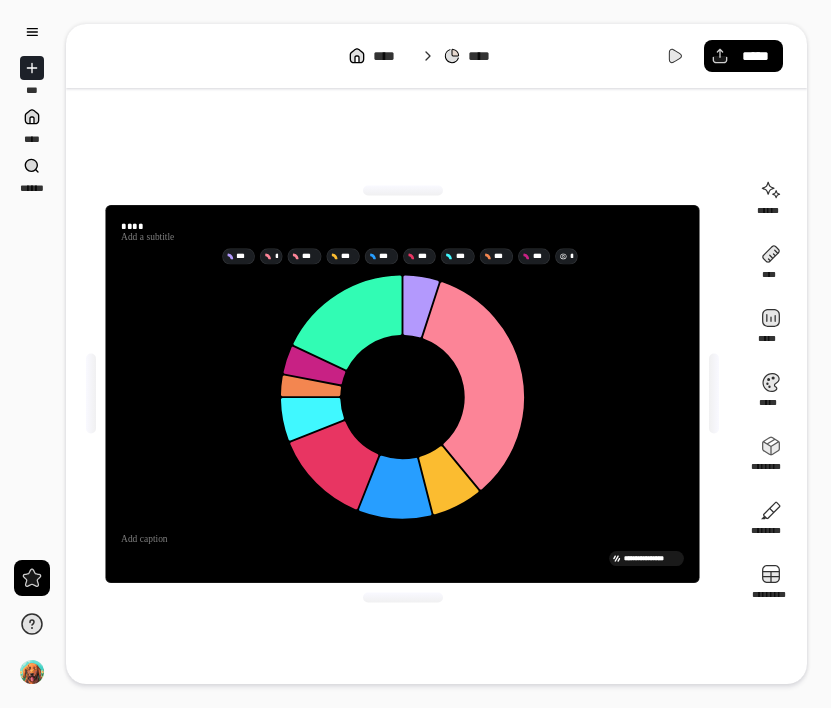 click on "*" at bounding box center [572, 256] 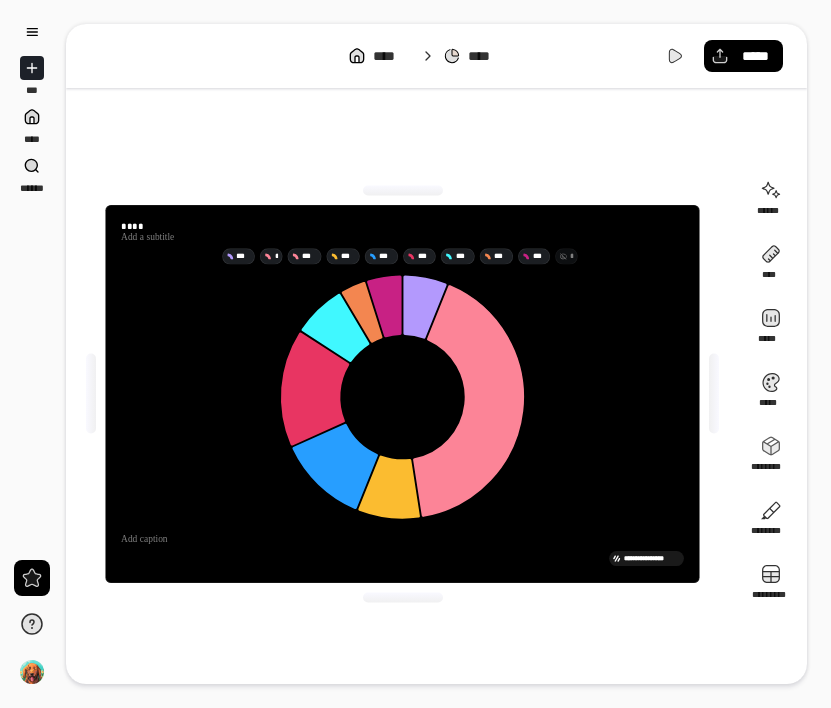 click on "*" at bounding box center [572, 256] 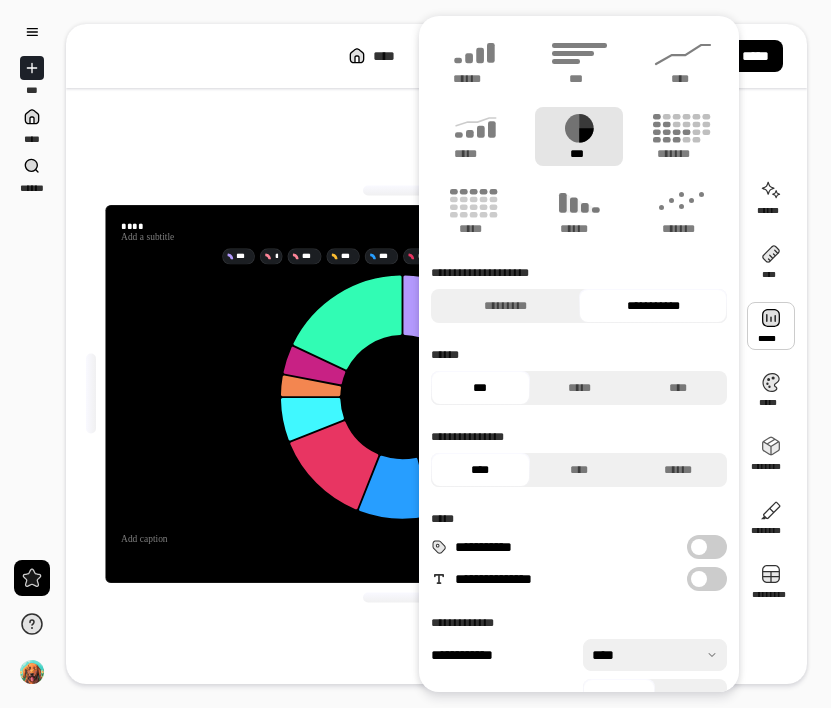 click at bounding box center [699, 547] 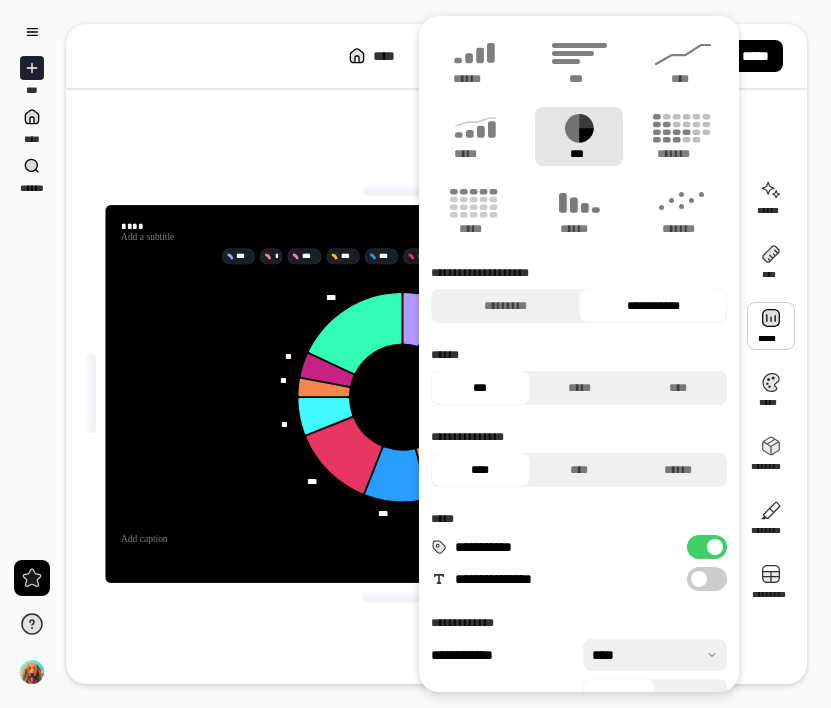 click at bounding box center (699, 579) 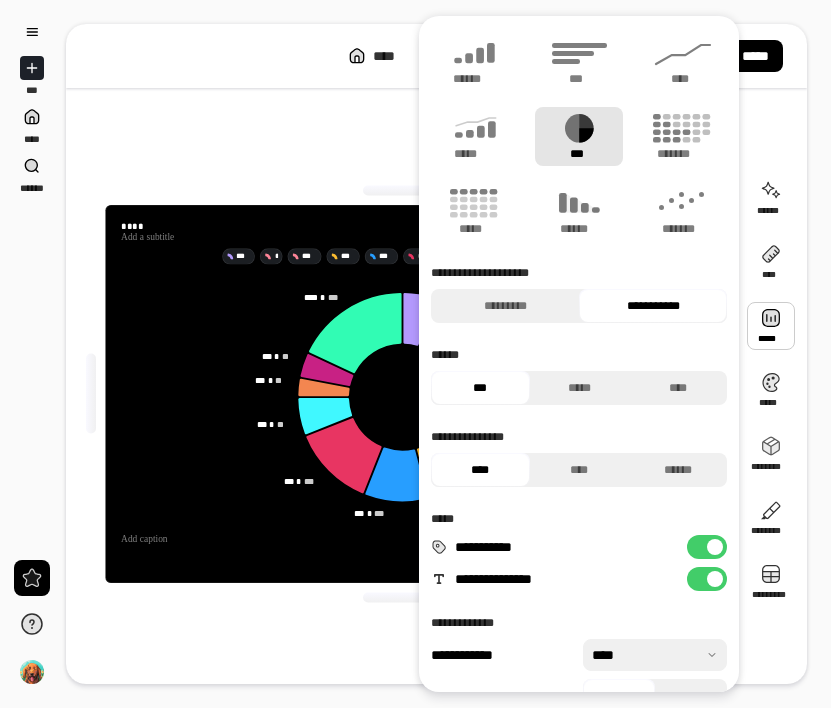 click on "**********" at bounding box center (707, 547) 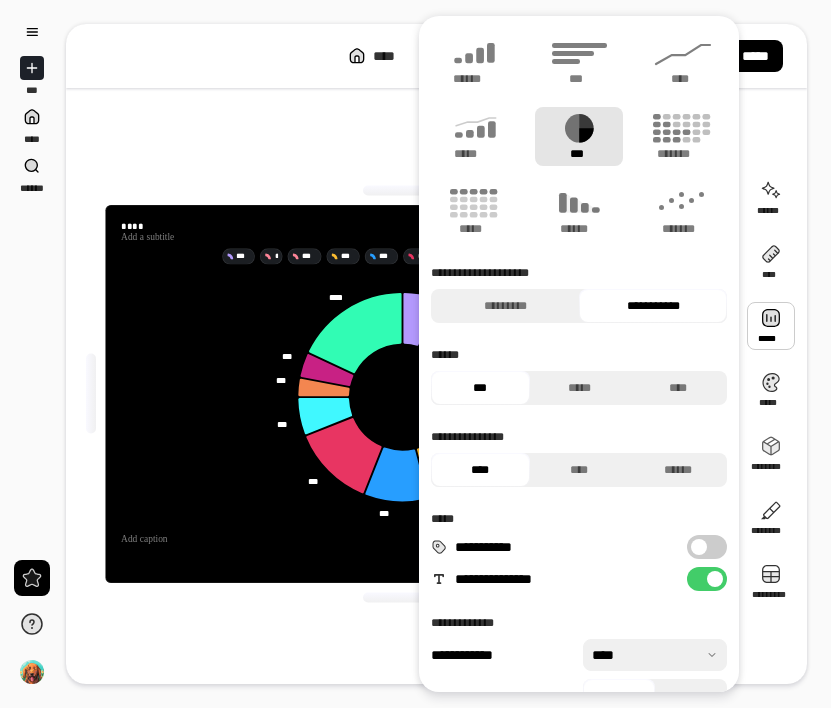 click on "**********" at bounding box center [402, 394] 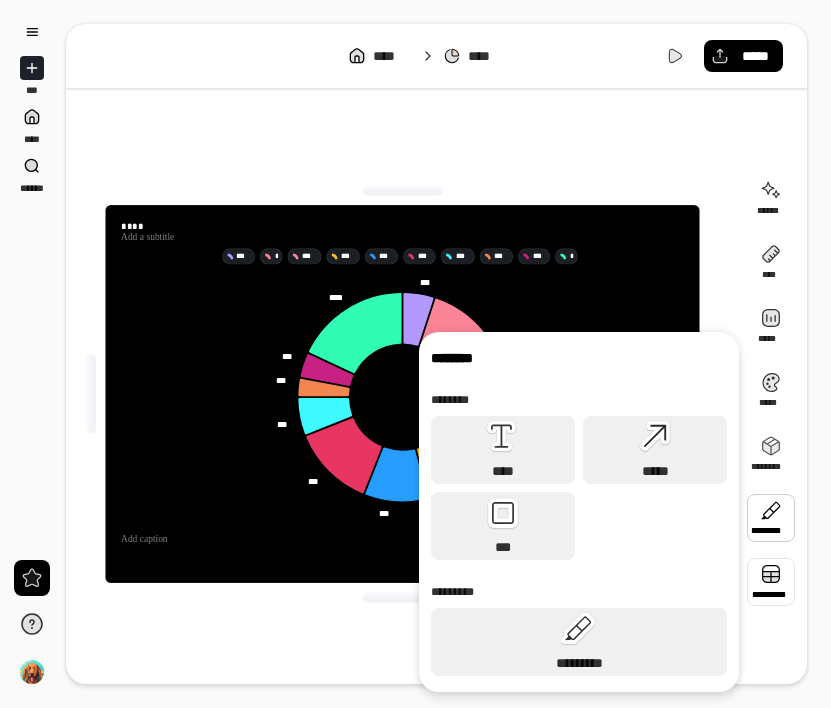 click at bounding box center (771, 582) 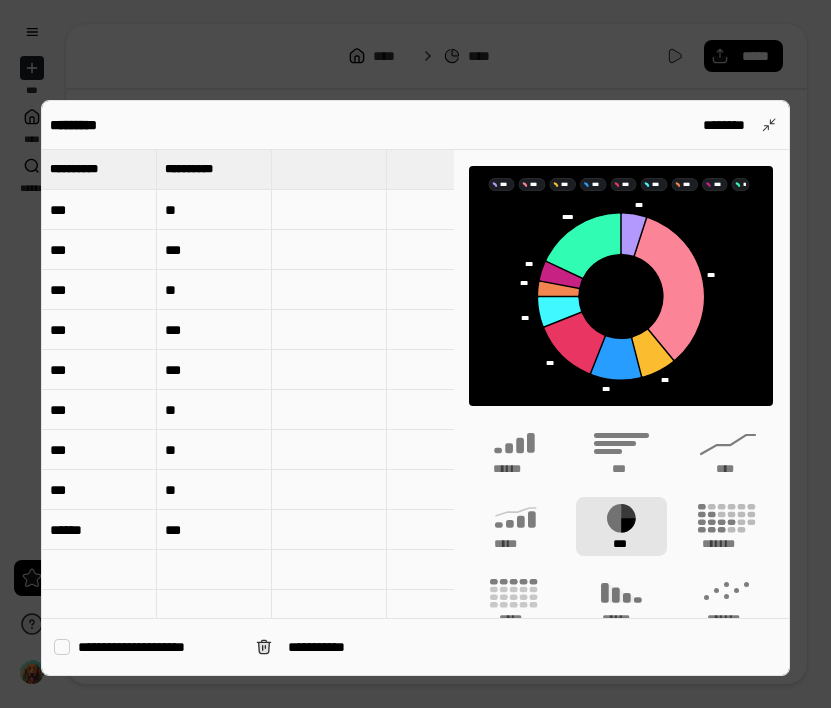click 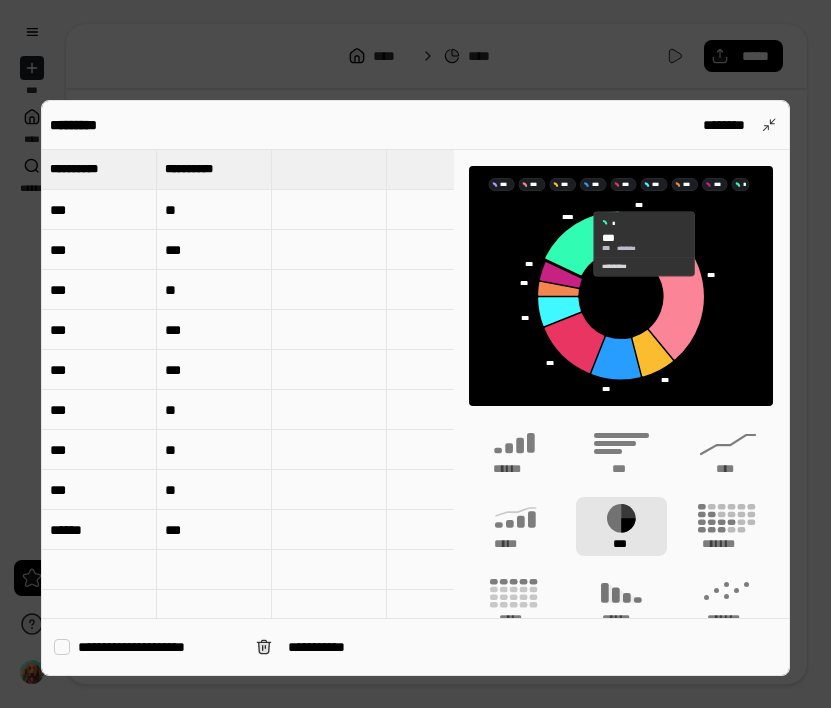 click 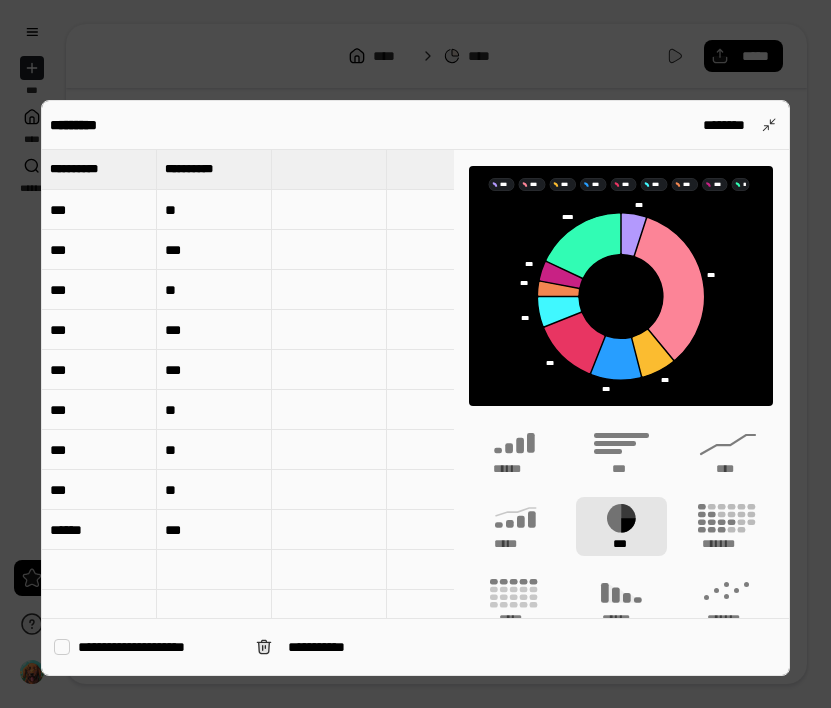 click on "******" at bounding box center [99, 530] 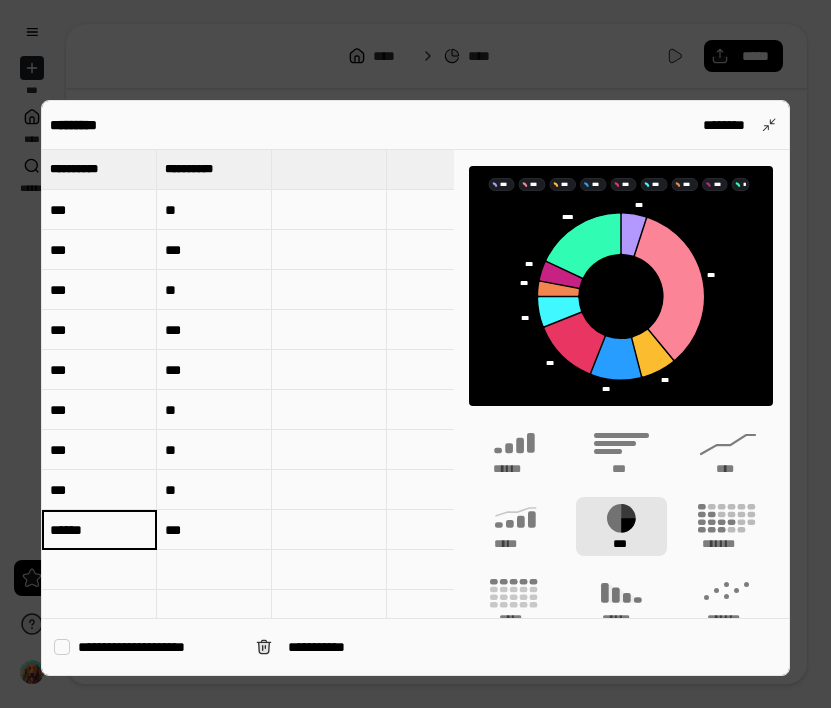 click on "******" at bounding box center [99, 530] 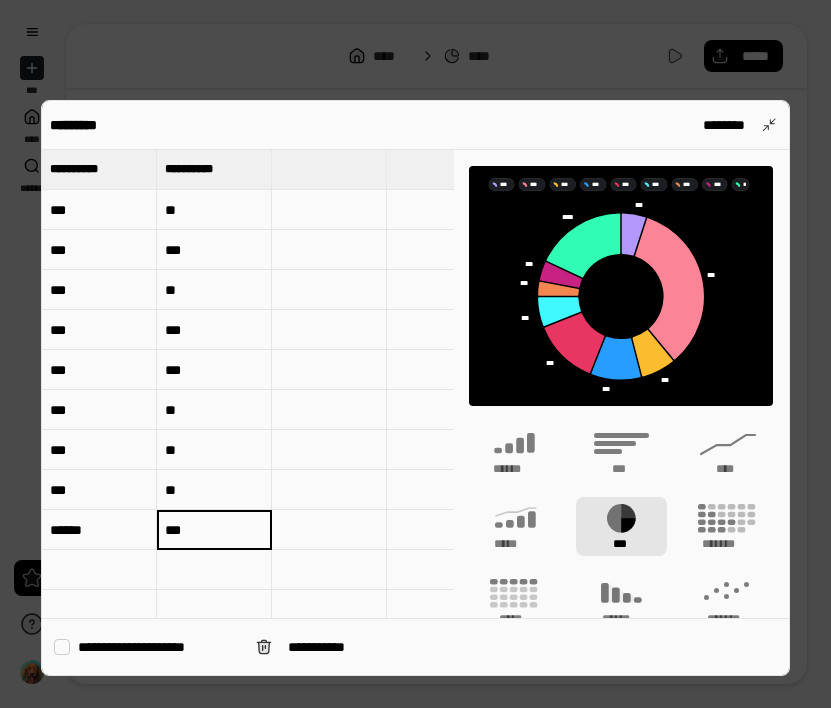 click at bounding box center [415, 354] 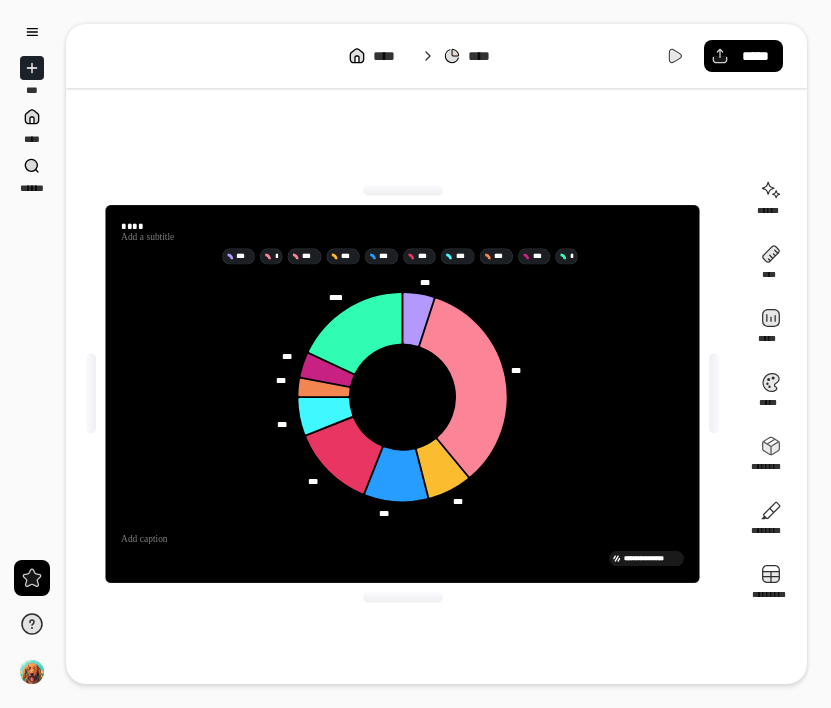 click 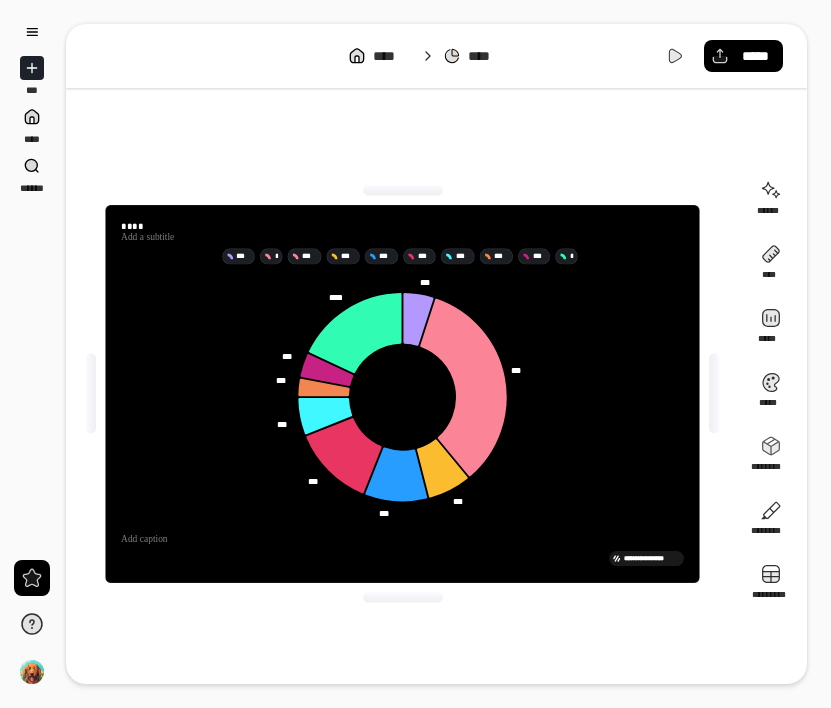 click 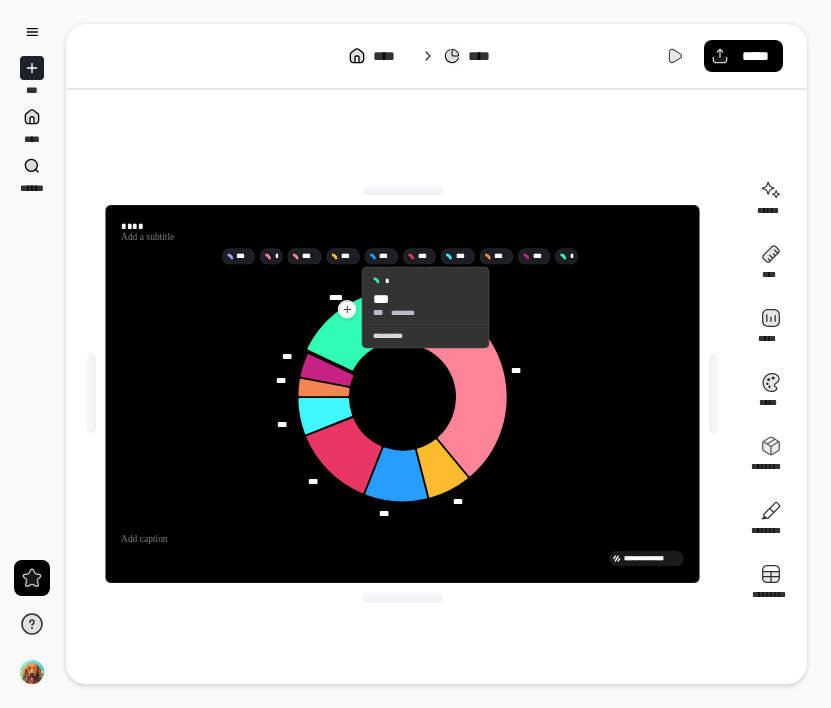 click 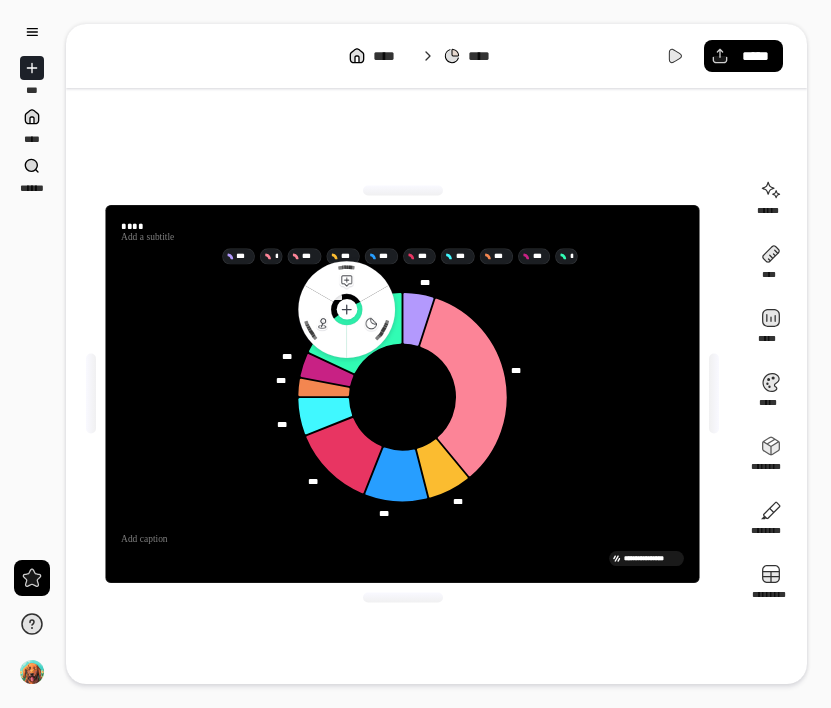 click 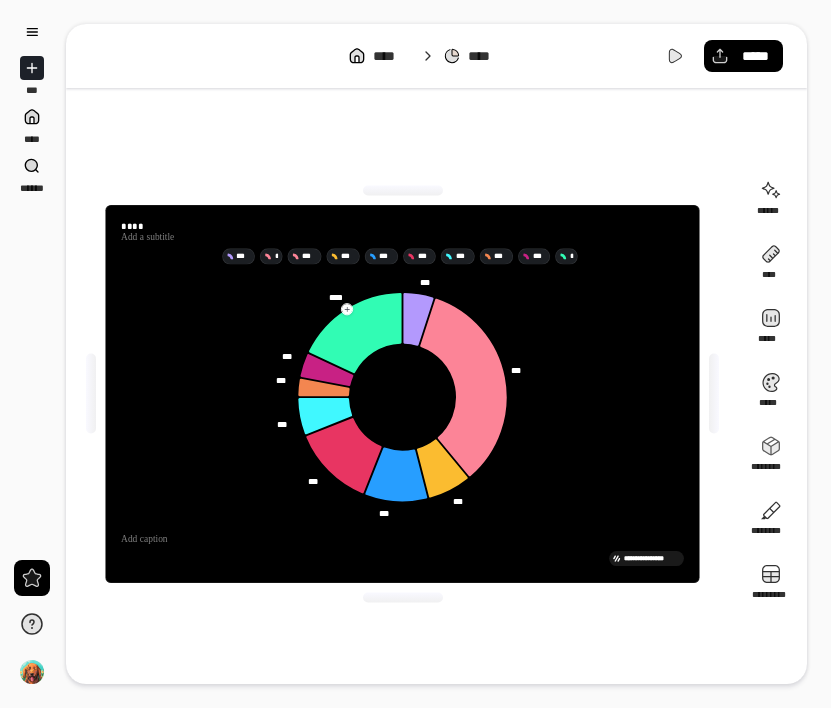 click 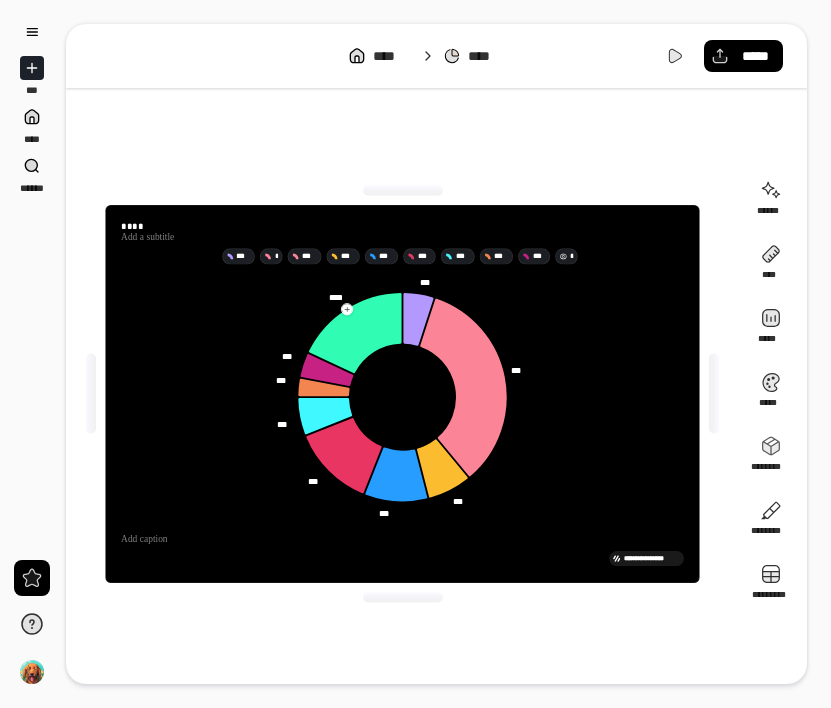 click on "*" at bounding box center (566, 256) 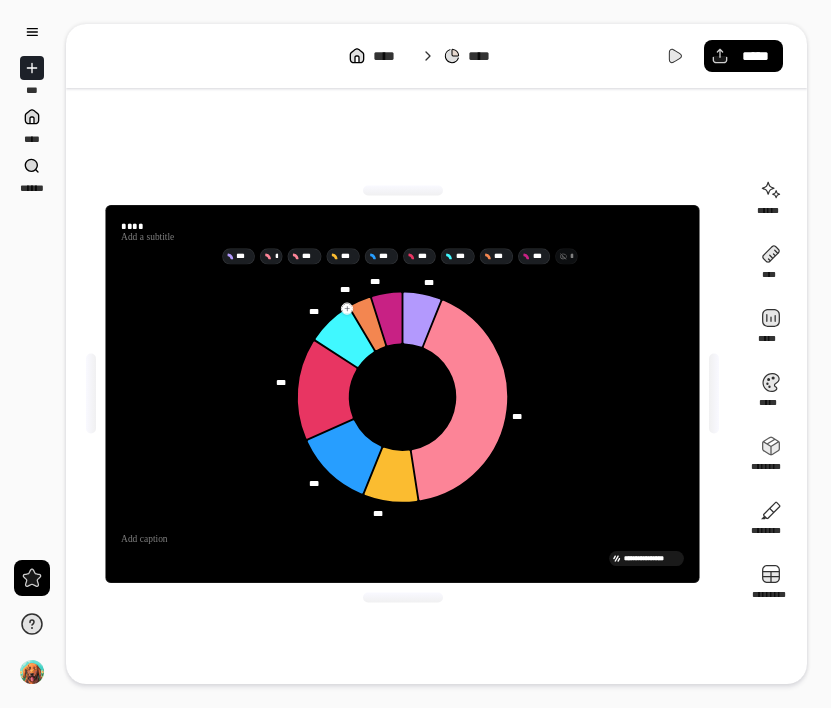 click 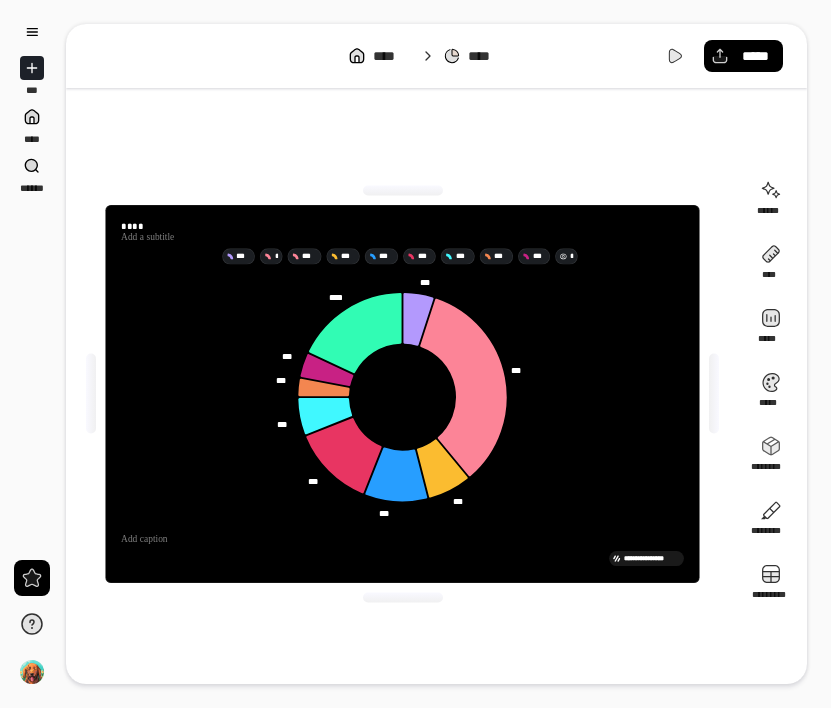 click 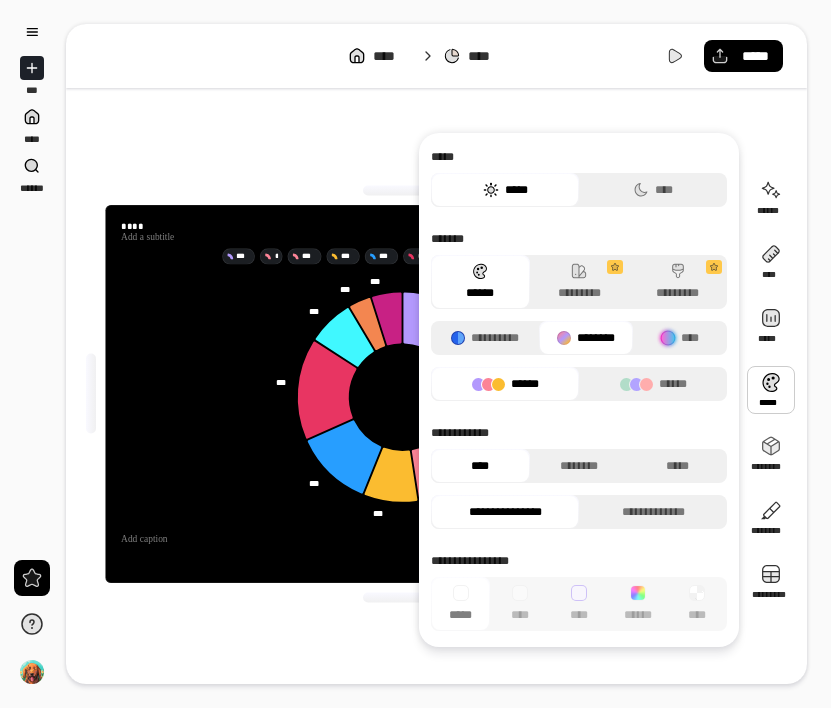 click on "*****" at bounding box center (505, 190) 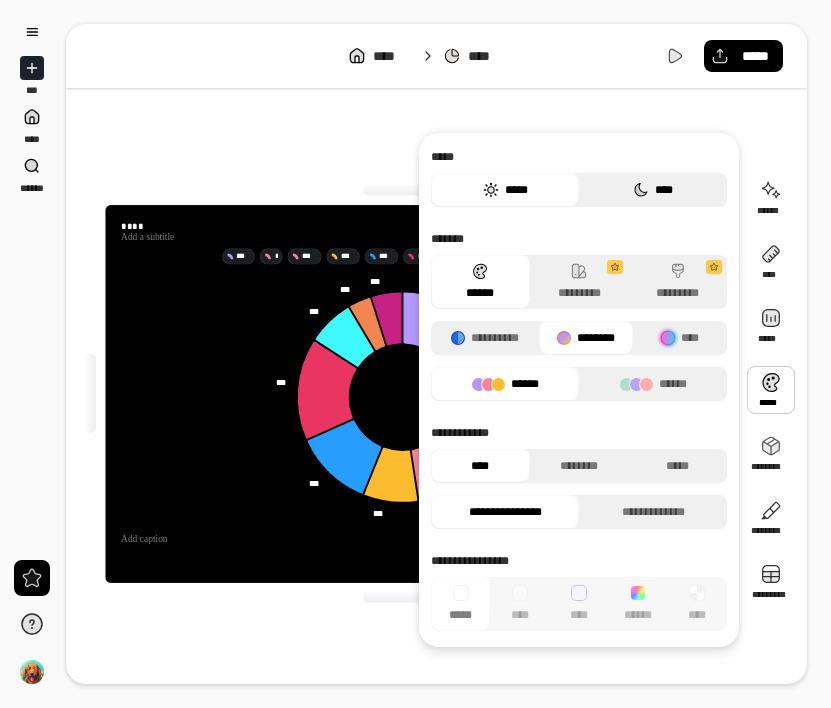 click 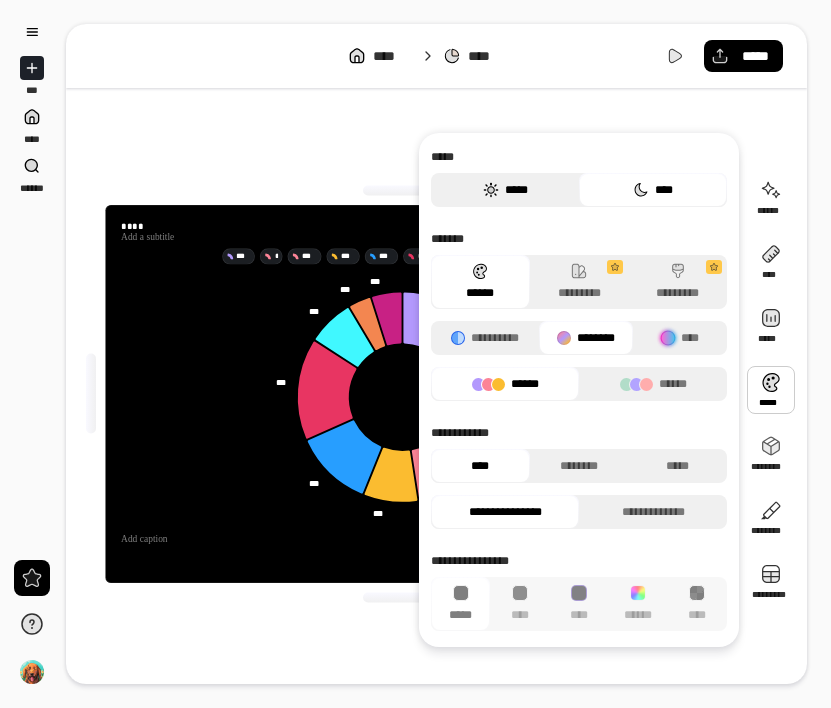 click on "*****" at bounding box center [505, 190] 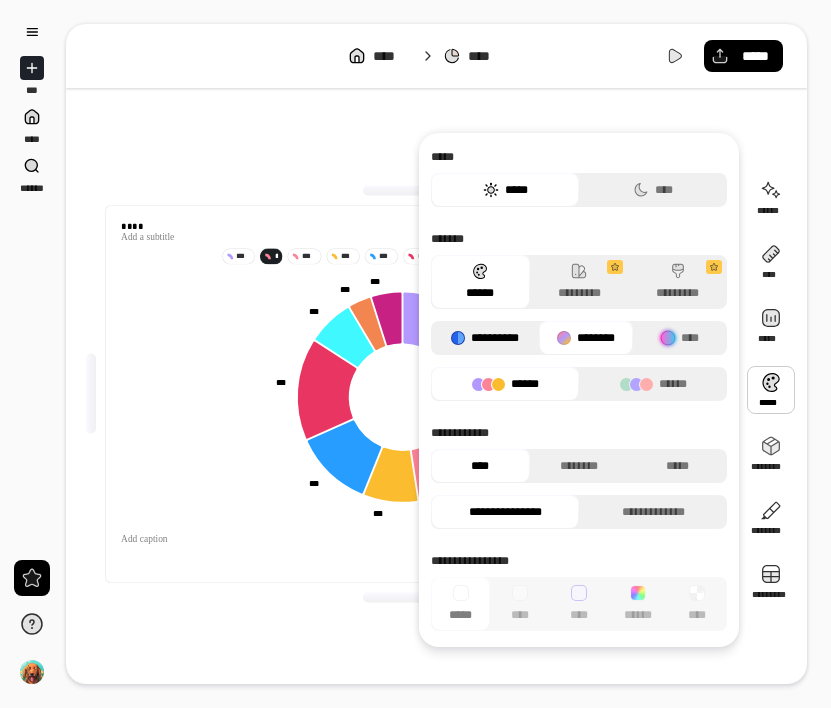 click on "**********" at bounding box center [485, 338] 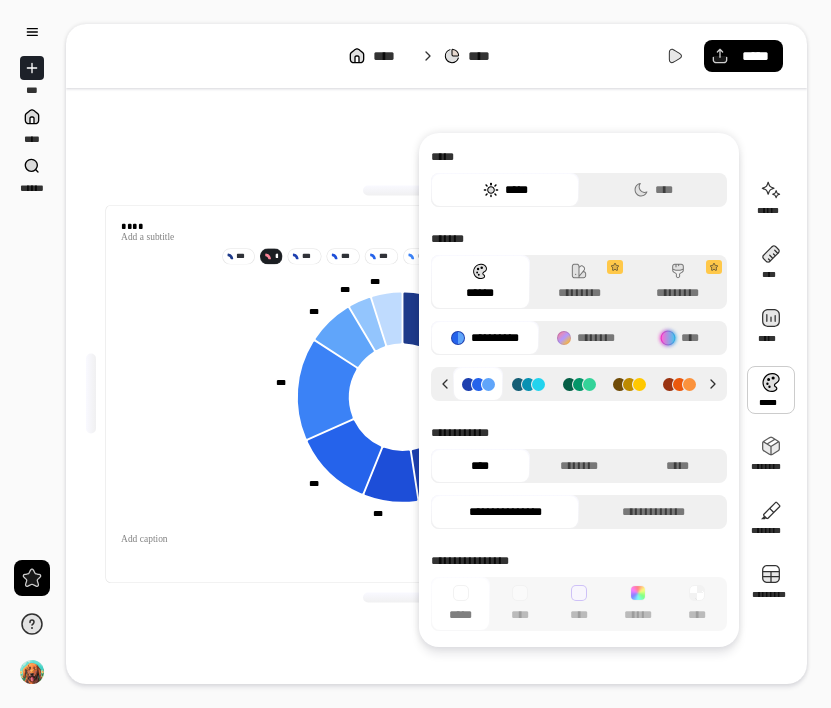 click 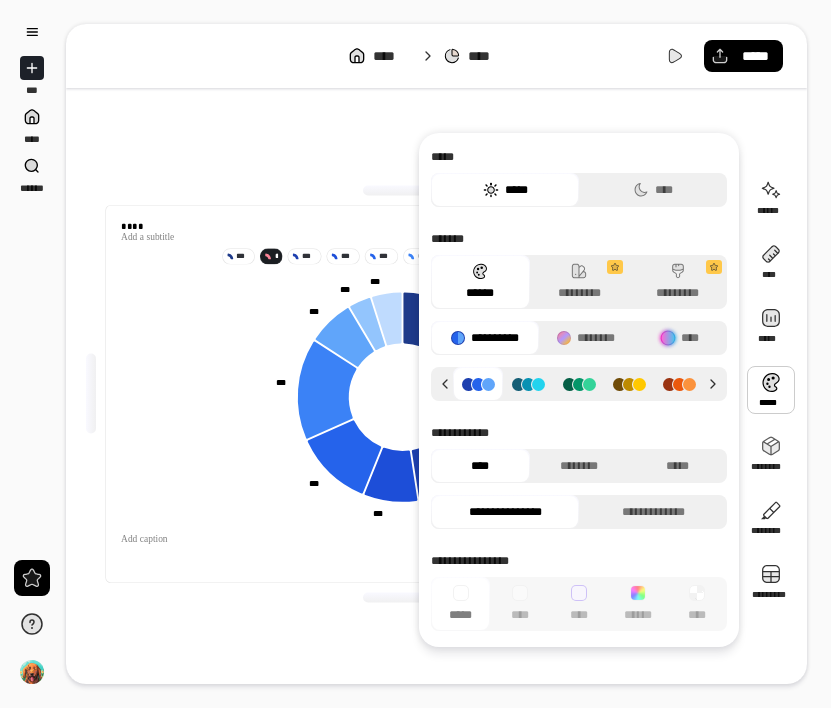 click on "[PHONE]" at bounding box center (402, 394) 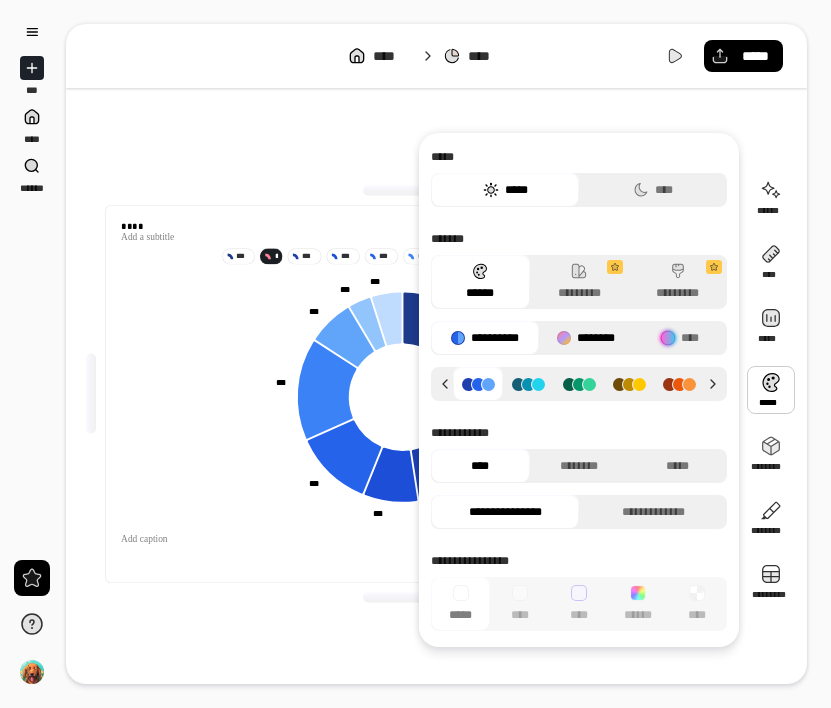 click on "********" at bounding box center (586, 338) 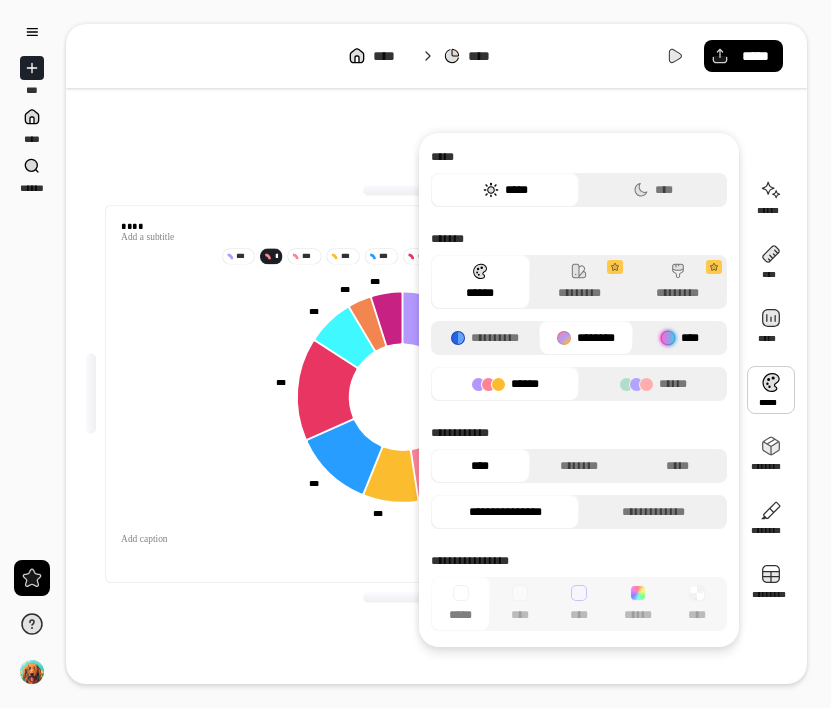 click at bounding box center [668, 338] 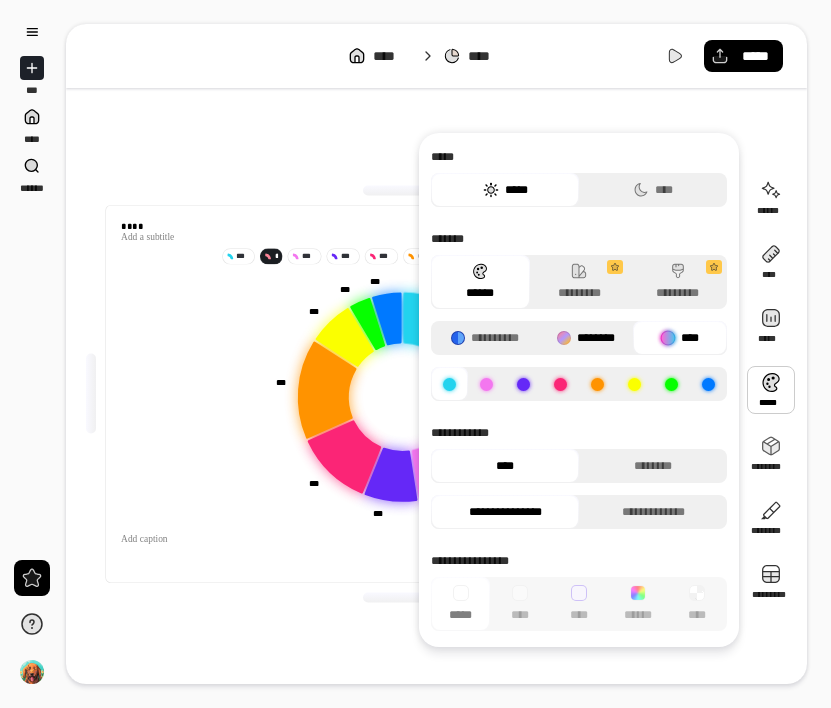 click on "********" at bounding box center (586, 338) 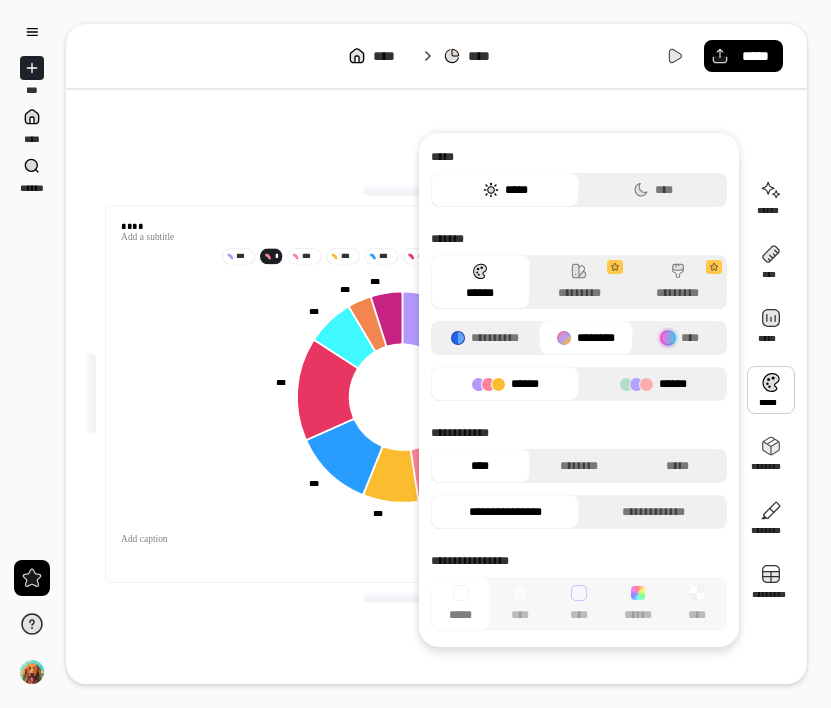 click on "******" at bounding box center [653, 384] 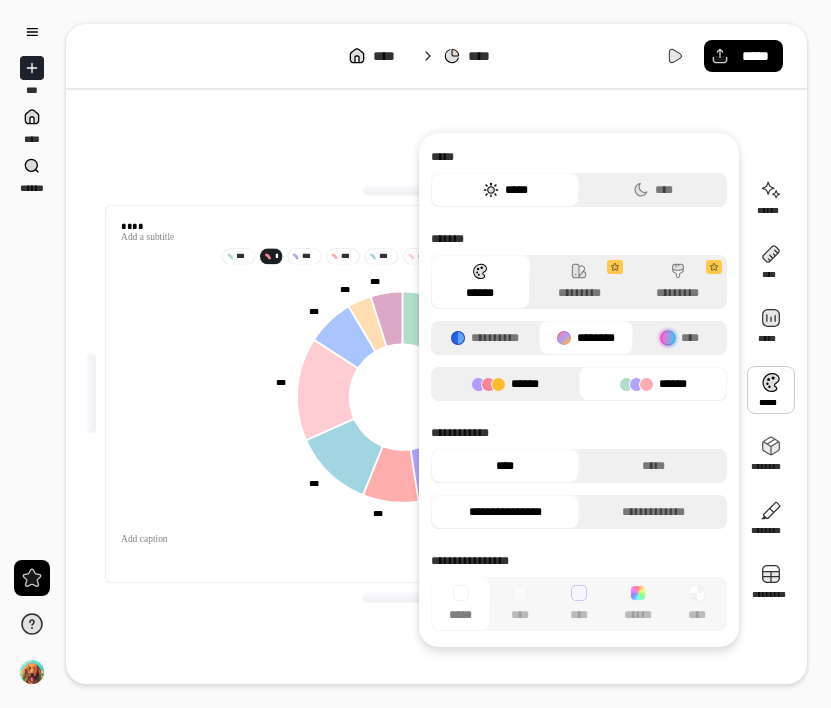 click on "******" at bounding box center (505, 384) 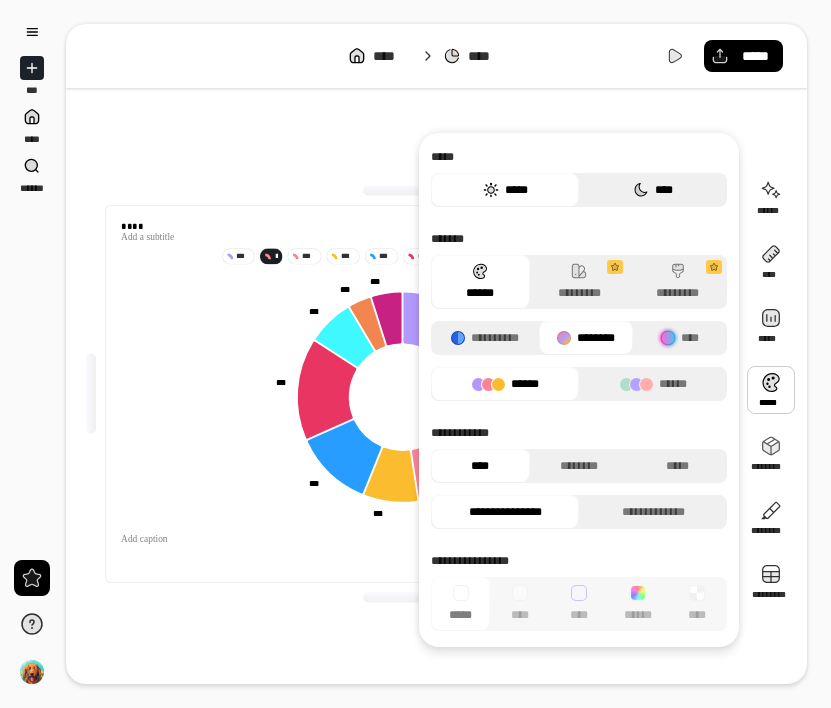 click 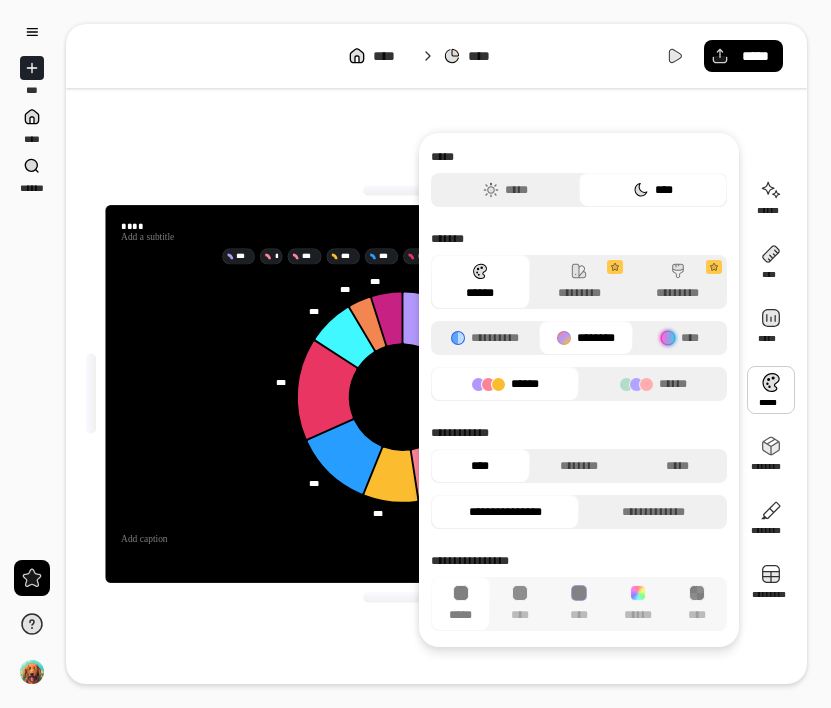click on "[PHONE]" at bounding box center (402, 394) 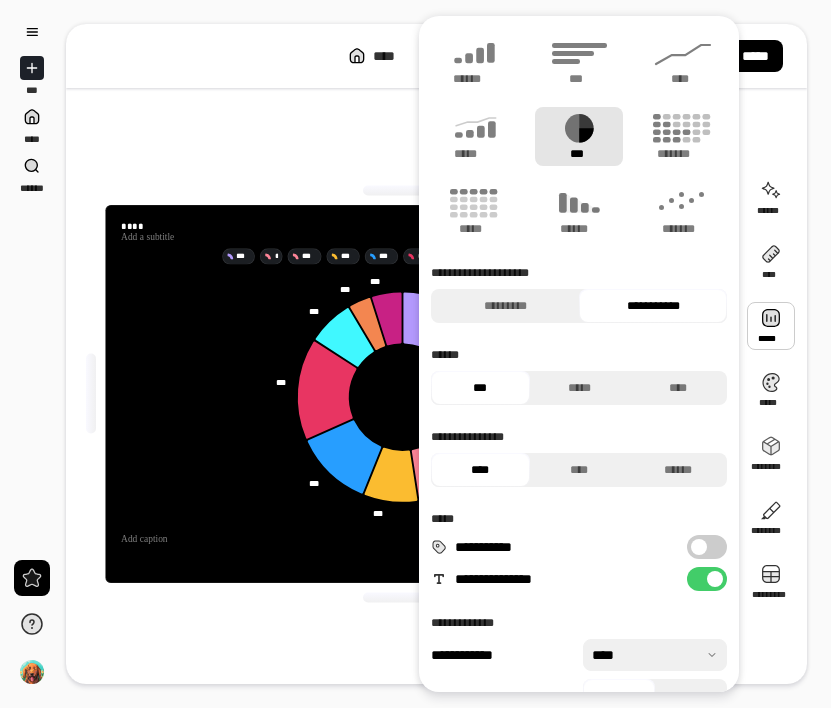 scroll, scrollTop: 37, scrollLeft: 0, axis: vertical 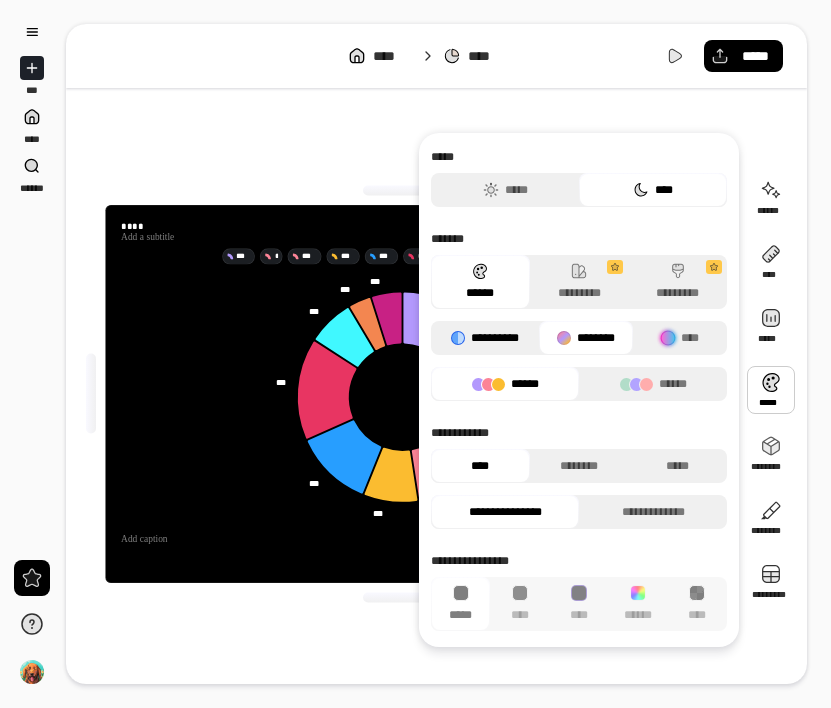 click on "**********" at bounding box center (485, 338) 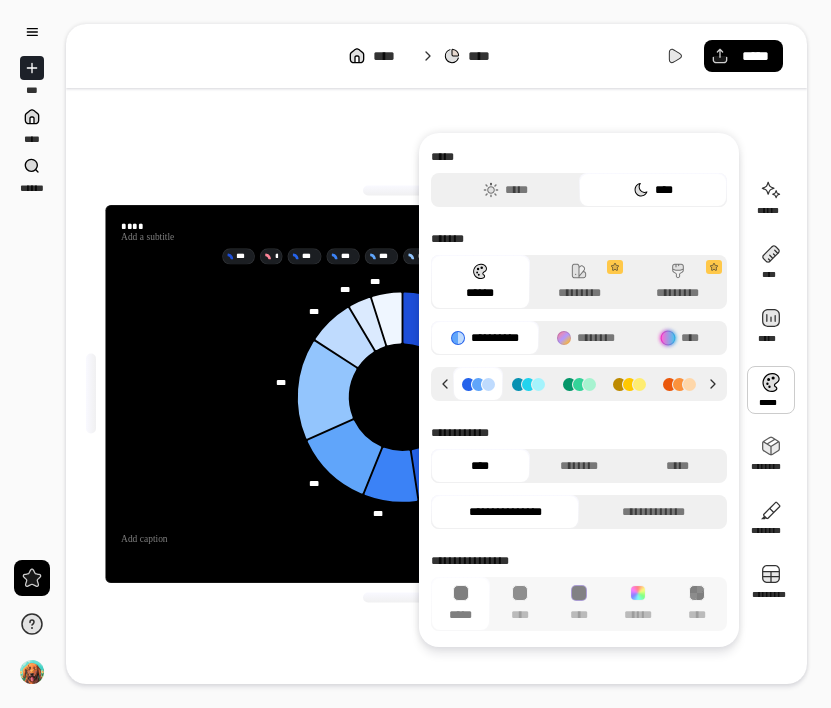 click 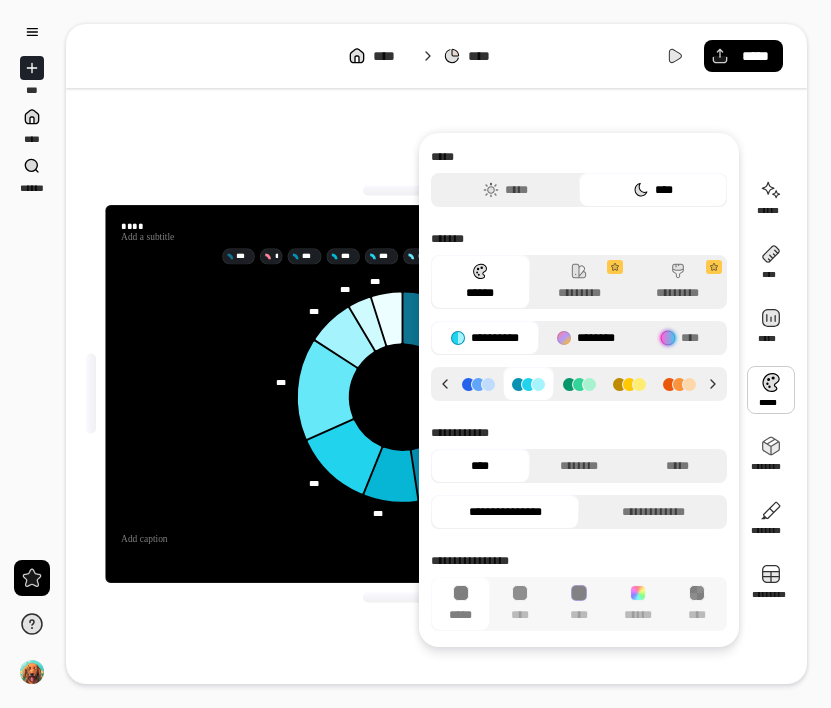 click on "********" at bounding box center (586, 338) 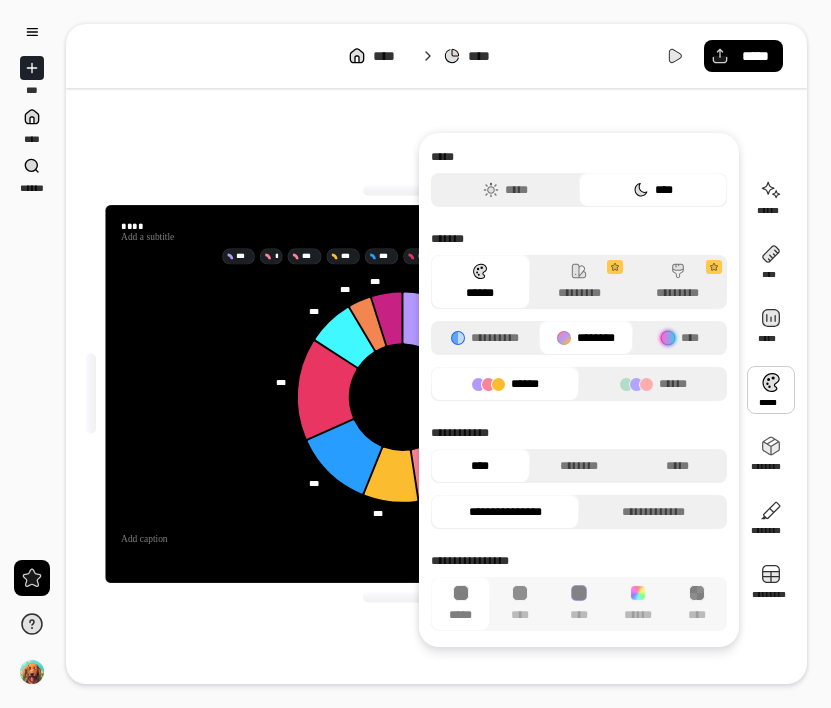 click on "******" at bounding box center (505, 384) 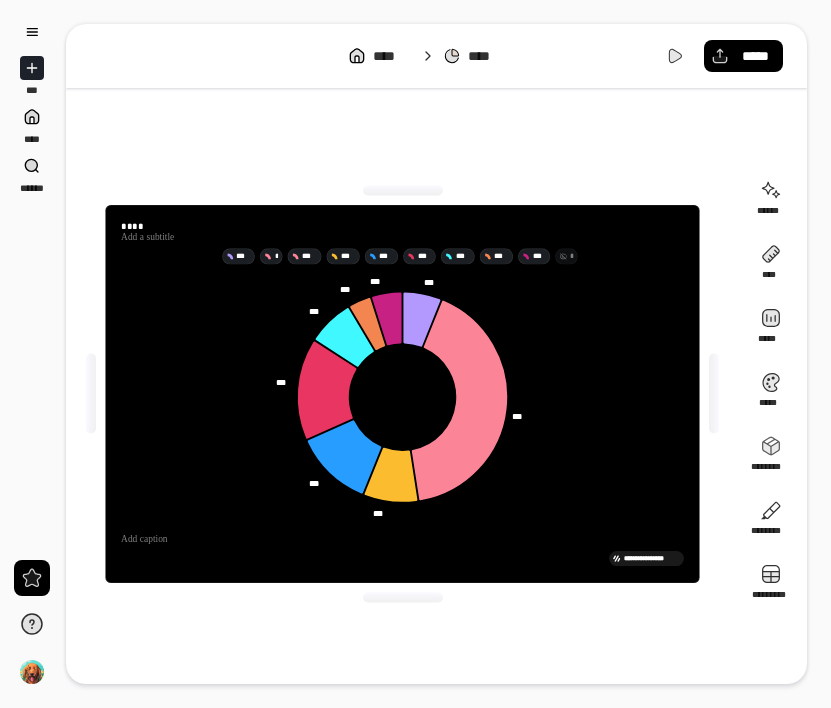 click 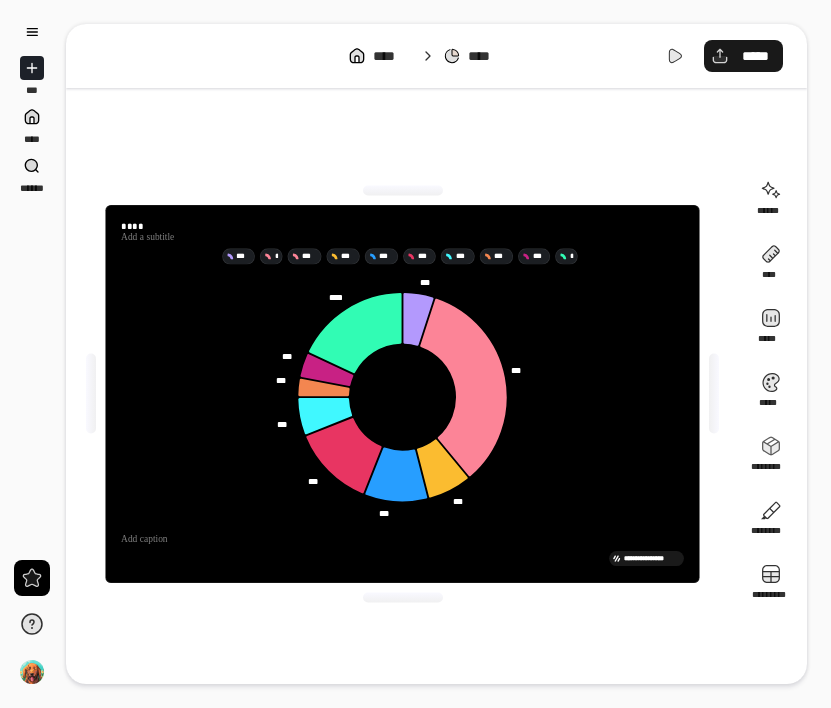 click on "*****" at bounding box center (755, 56) 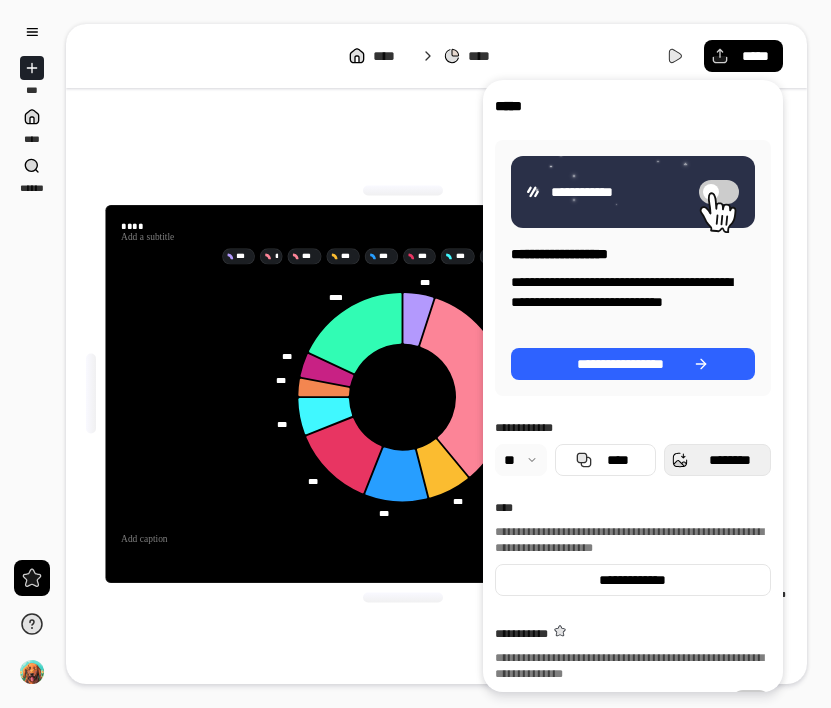 click on "********" at bounding box center (729, 460) 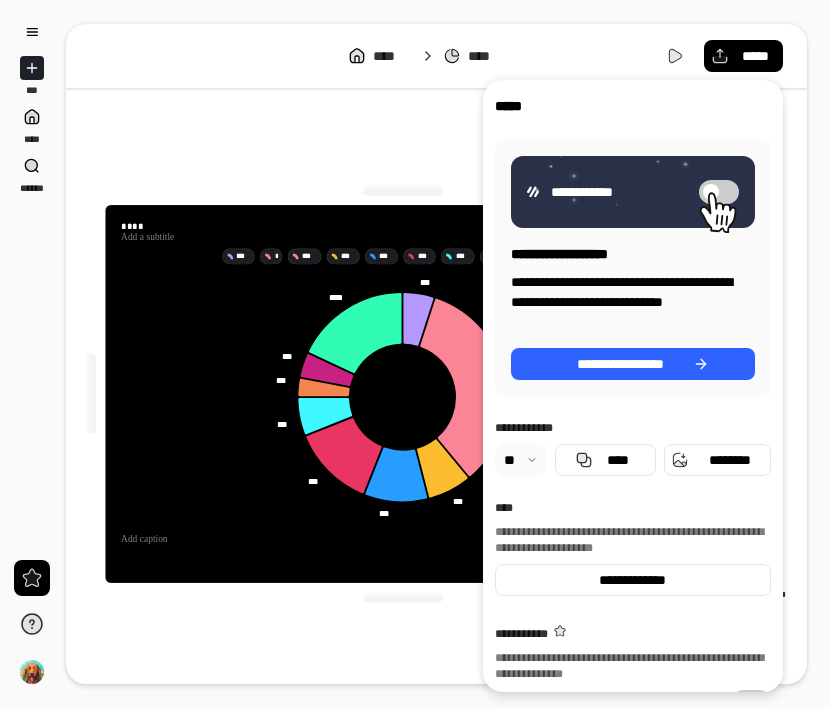 click on "**********" at bounding box center (402, 394) 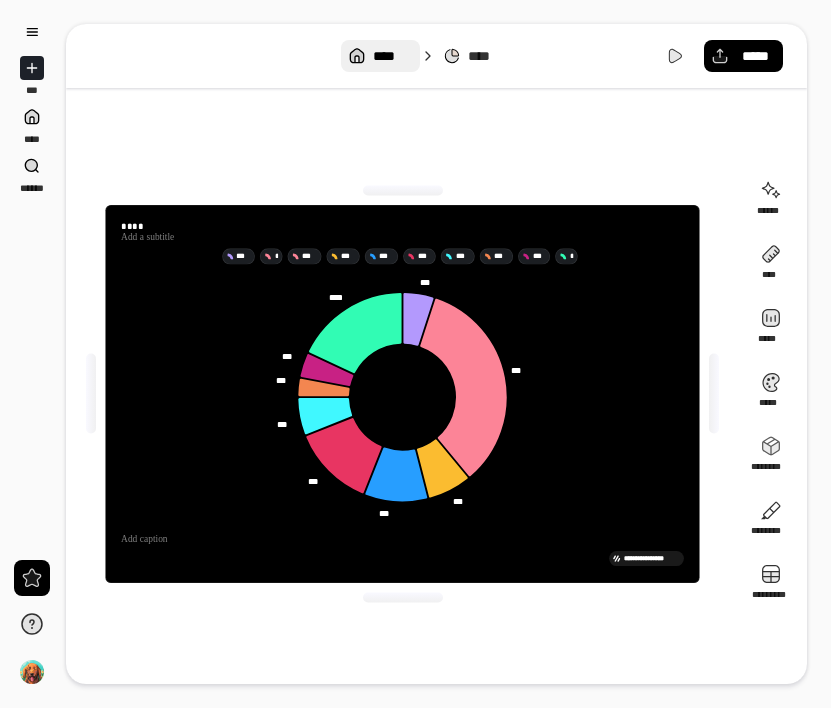 click 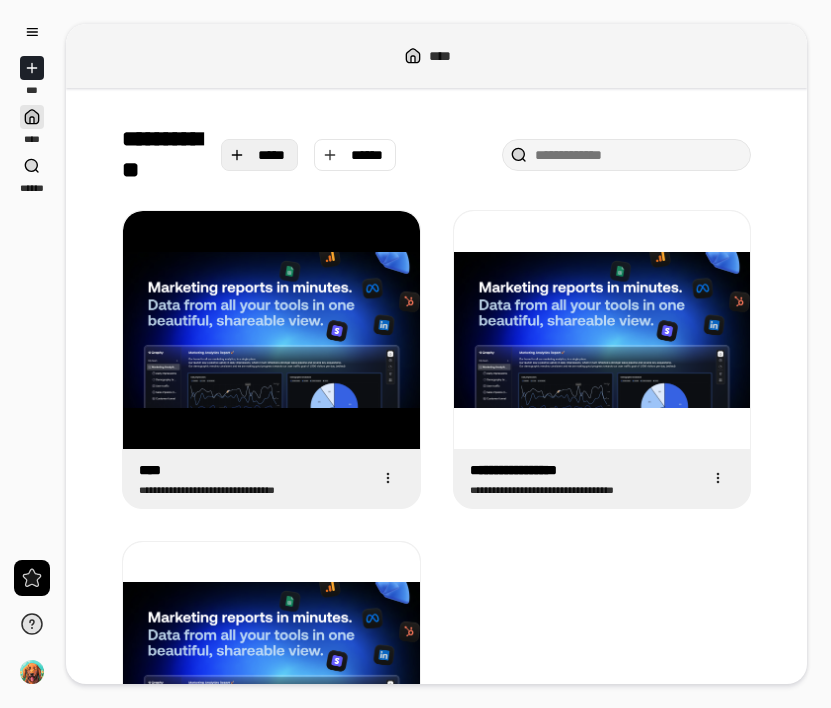 click on "*****" at bounding box center (260, 155) 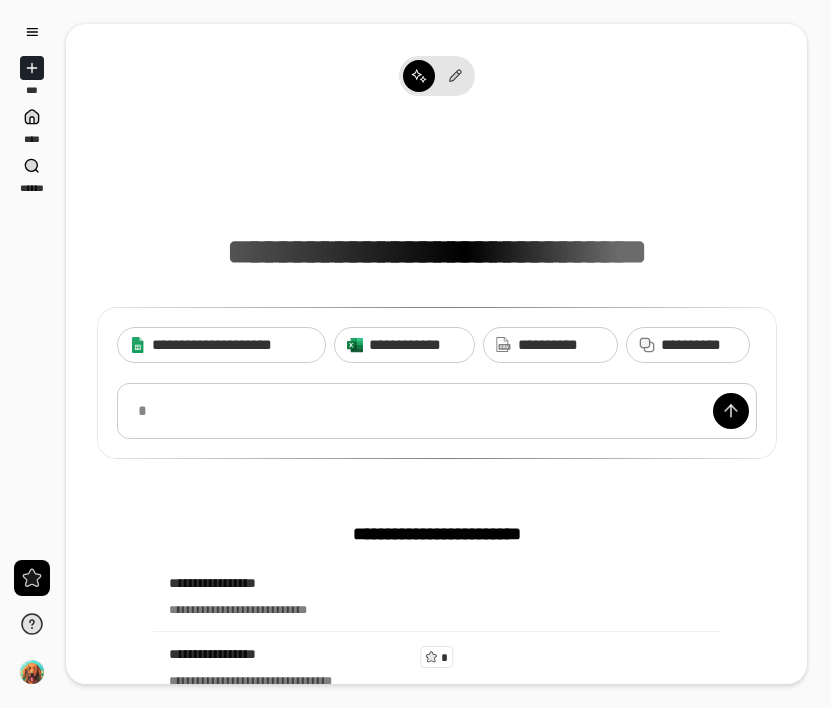 paste 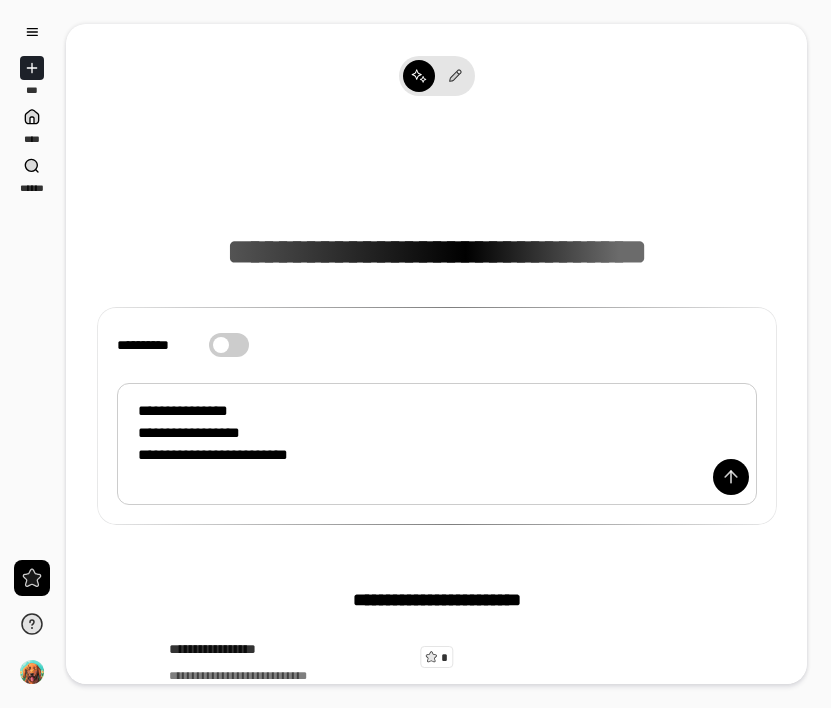 click on "**********" at bounding box center [437, 444] 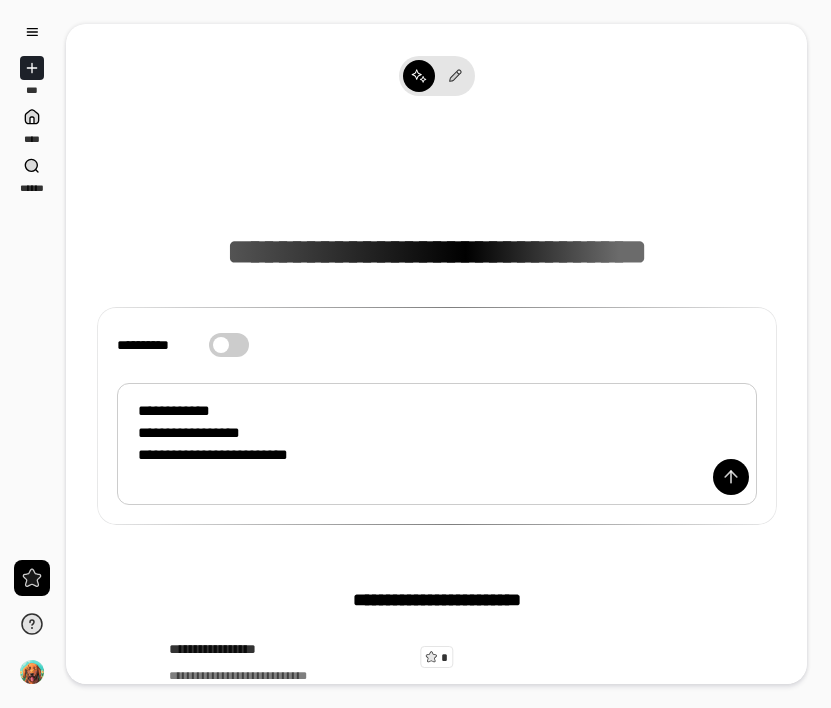 click at bounding box center (421, 477) 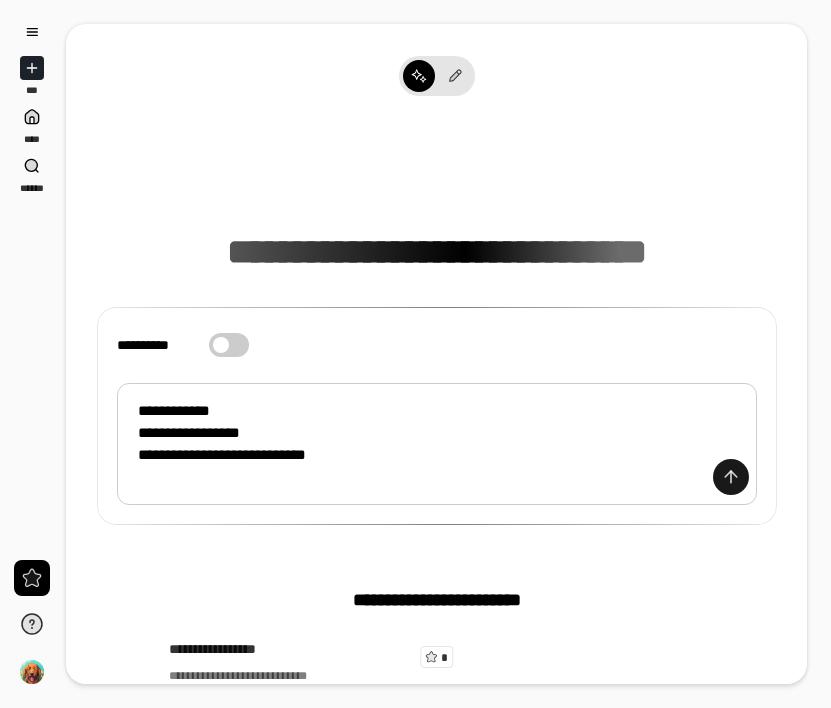 click at bounding box center [731, 477] 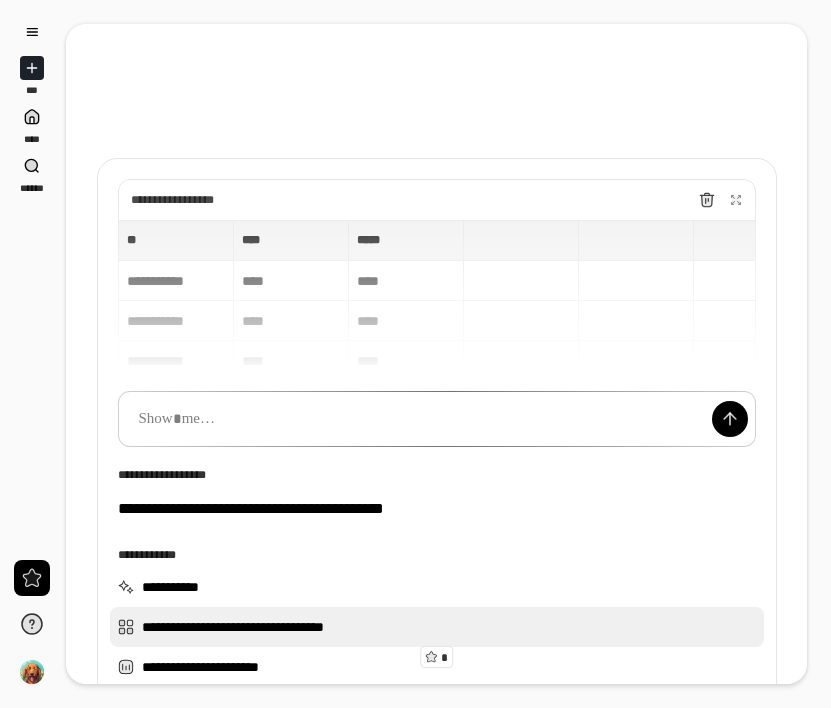 click on "**********" at bounding box center (437, 627) 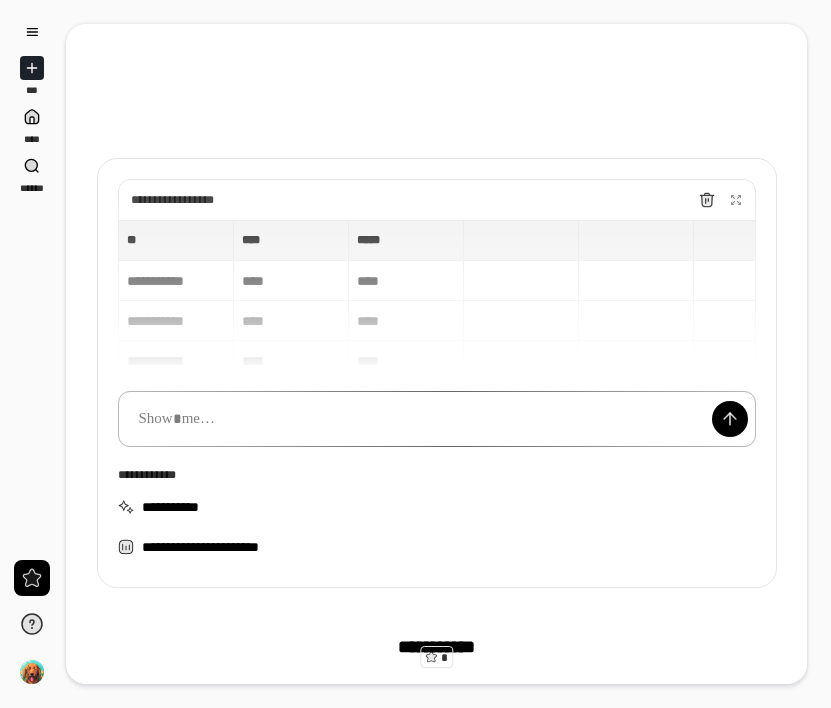 paste 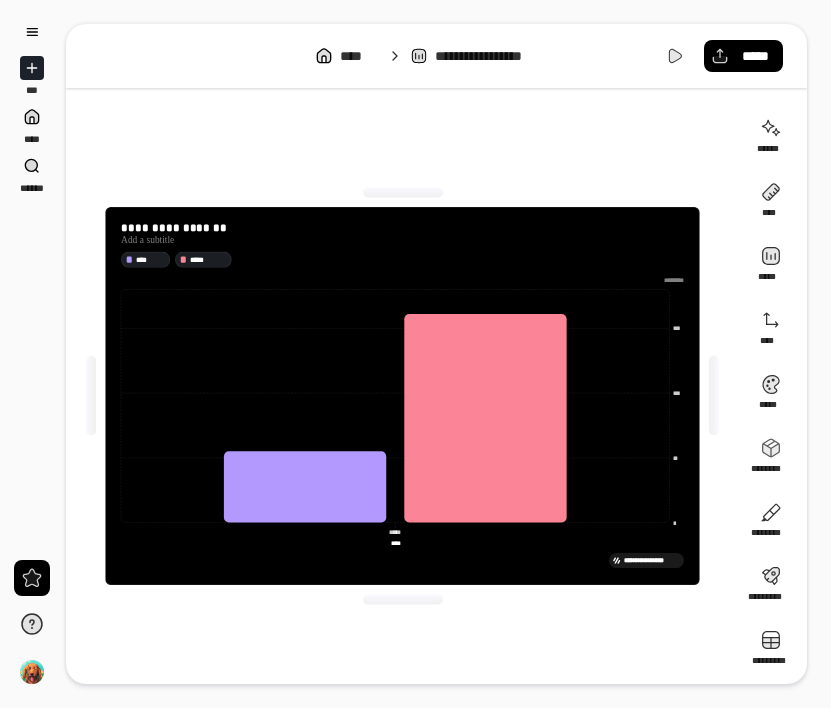click on "**********" at bounding box center (496, 56) 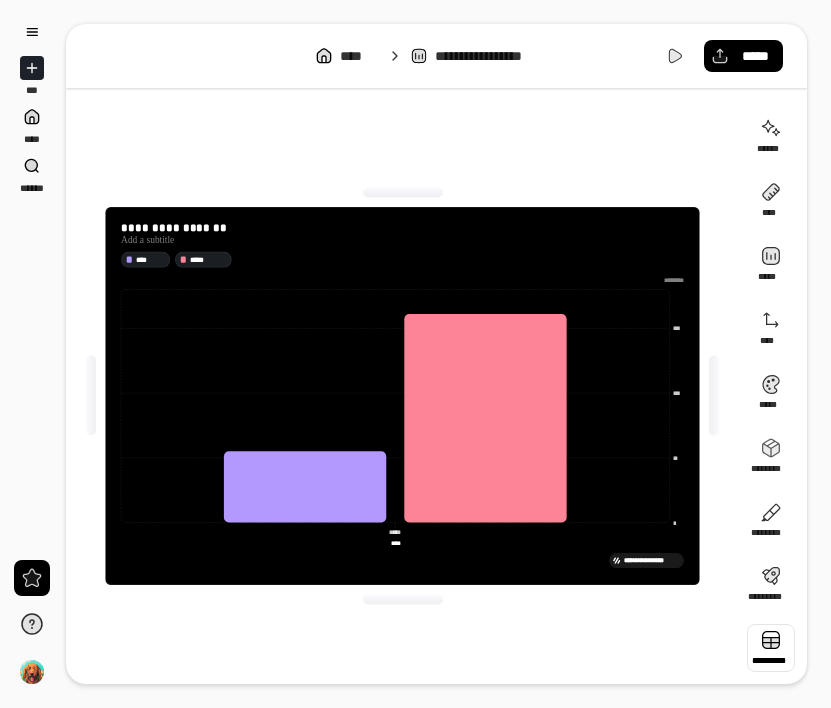 click at bounding box center (771, 648) 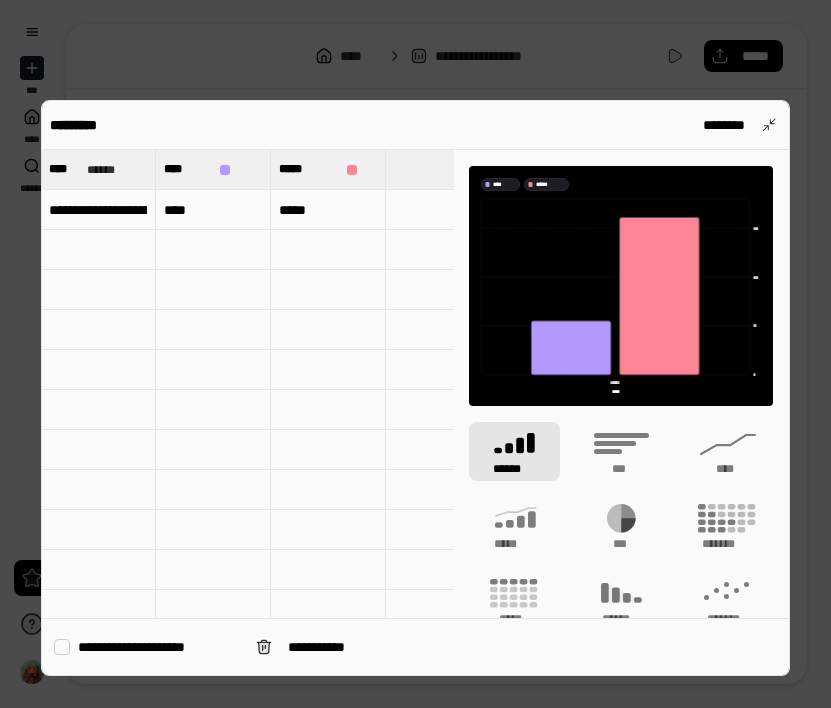 scroll, scrollTop: 0, scrollLeft: 0, axis: both 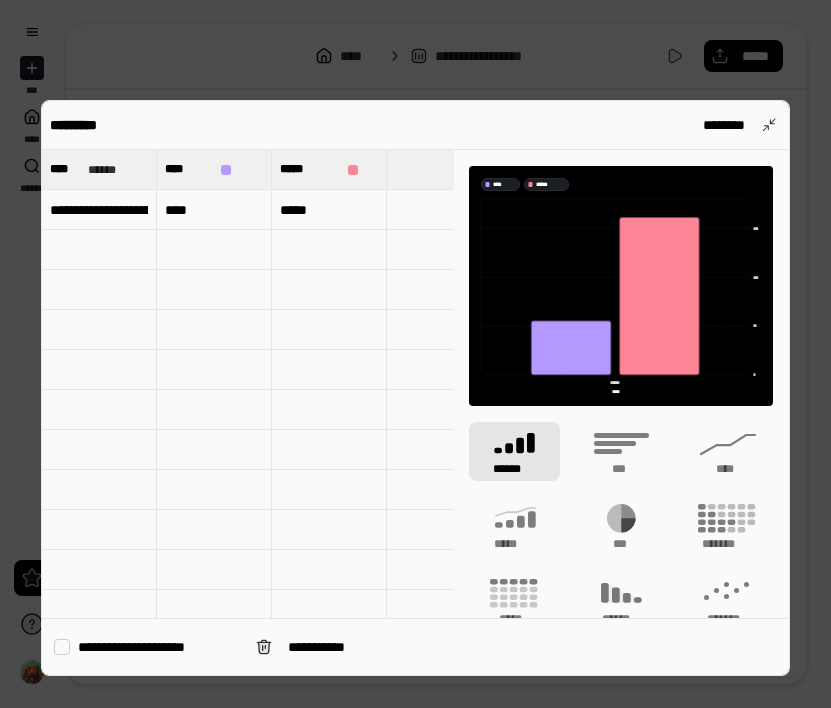 click on "**********" at bounding box center [99, 210] 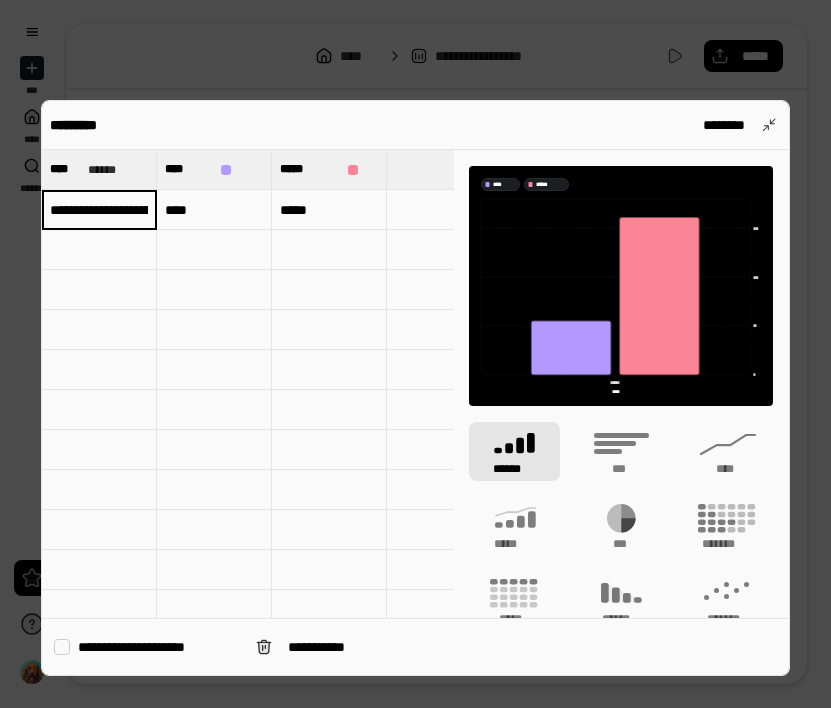 click at bounding box center [415, 354] 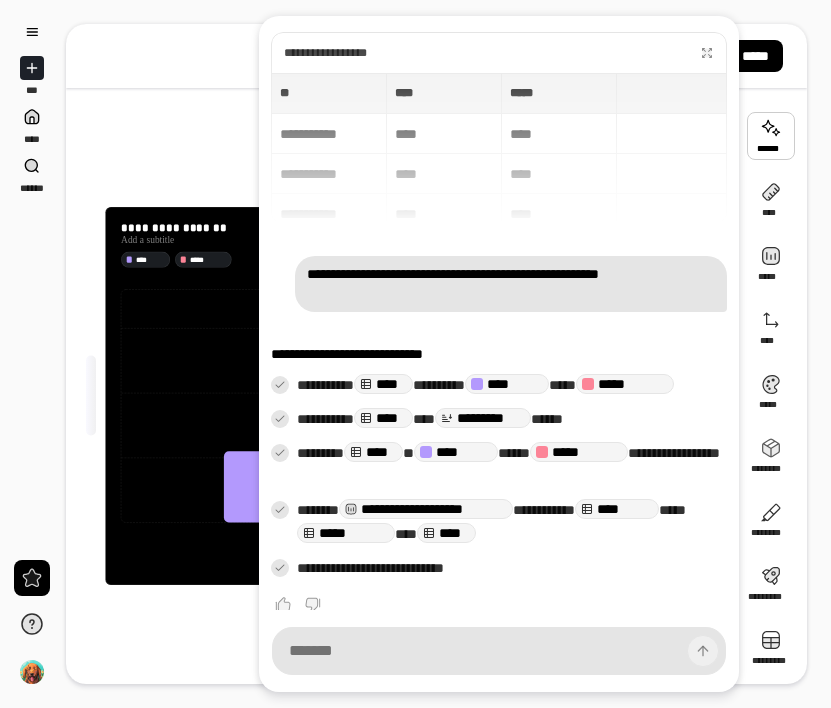 scroll, scrollTop: 15, scrollLeft: 0, axis: vertical 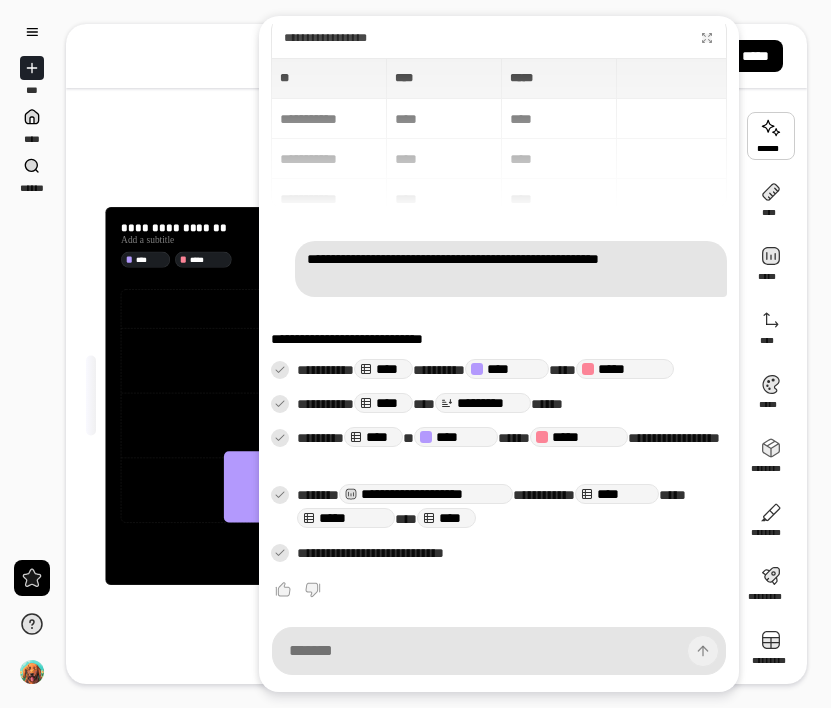 click at bounding box center [771, 136] 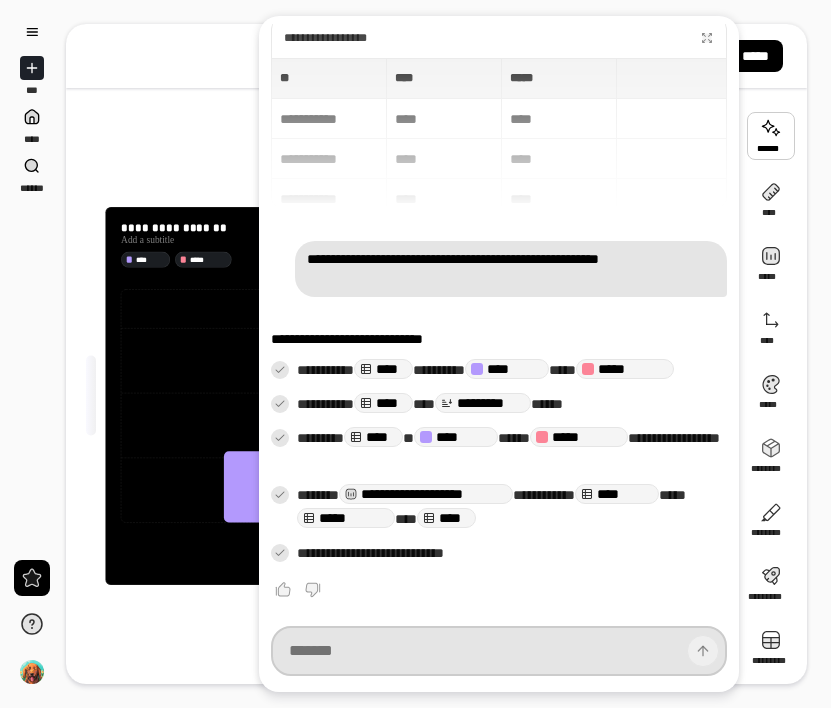 click at bounding box center (499, 651) 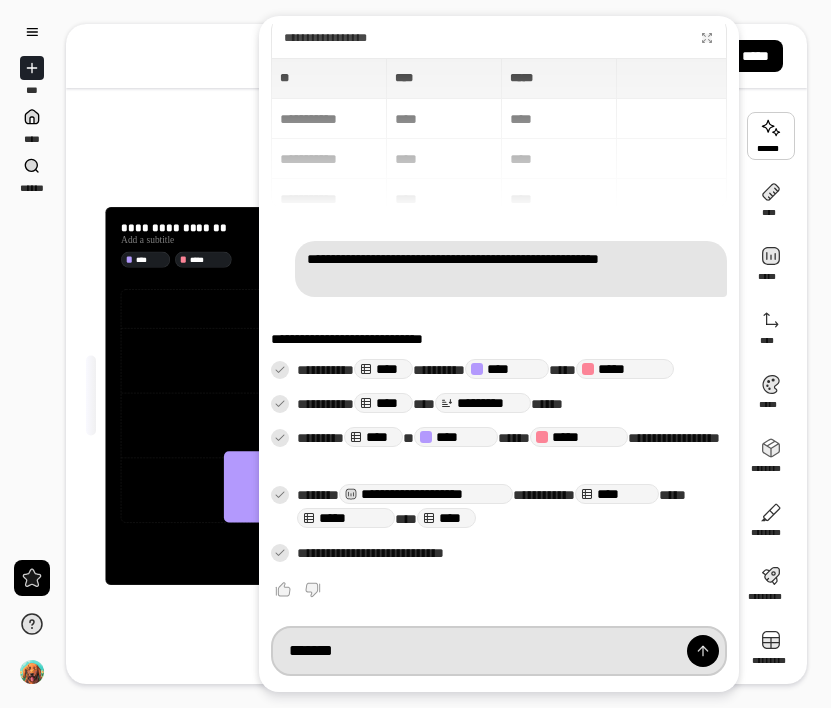type on "*******" 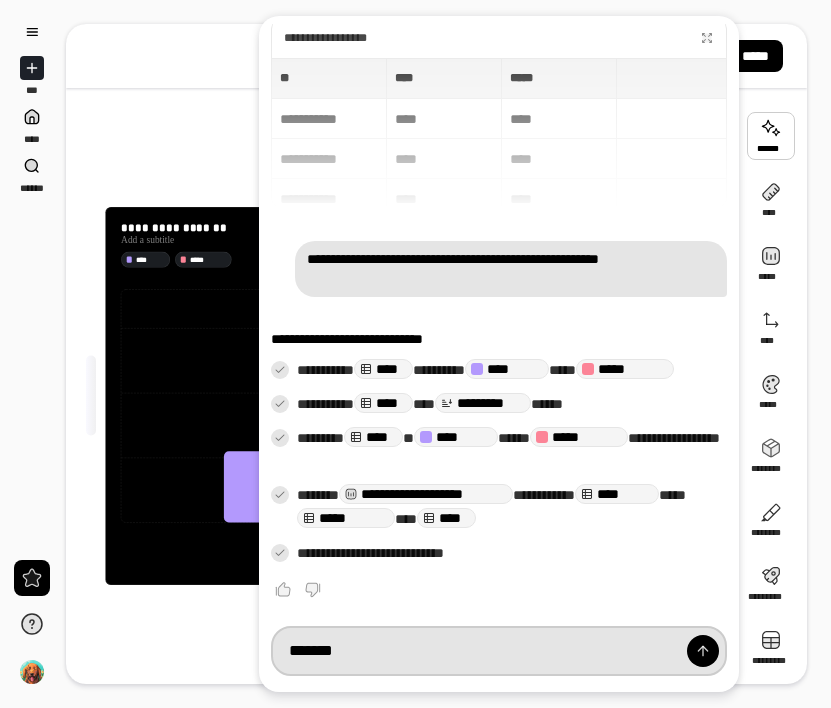 type 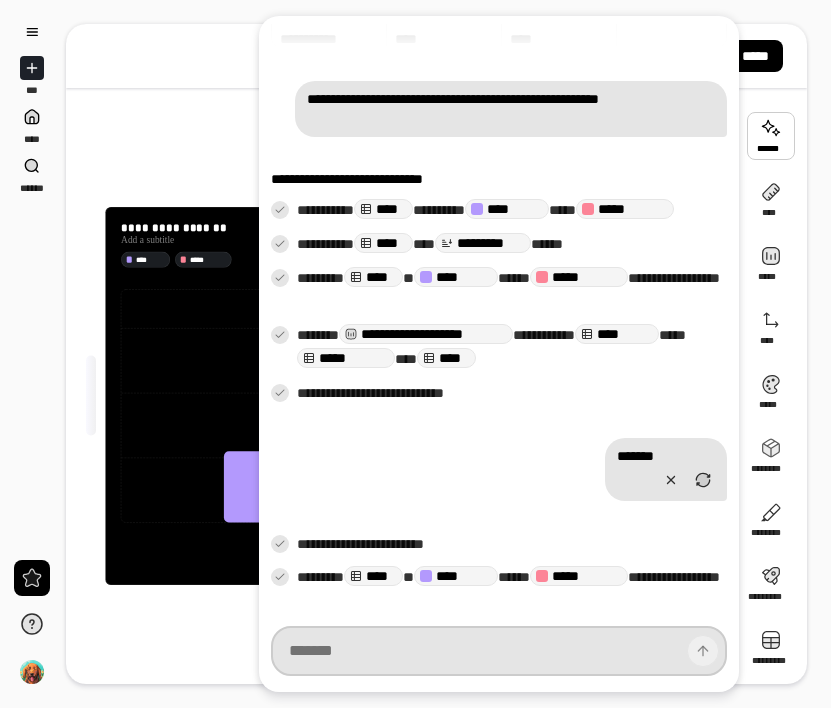scroll, scrollTop: 224, scrollLeft: 0, axis: vertical 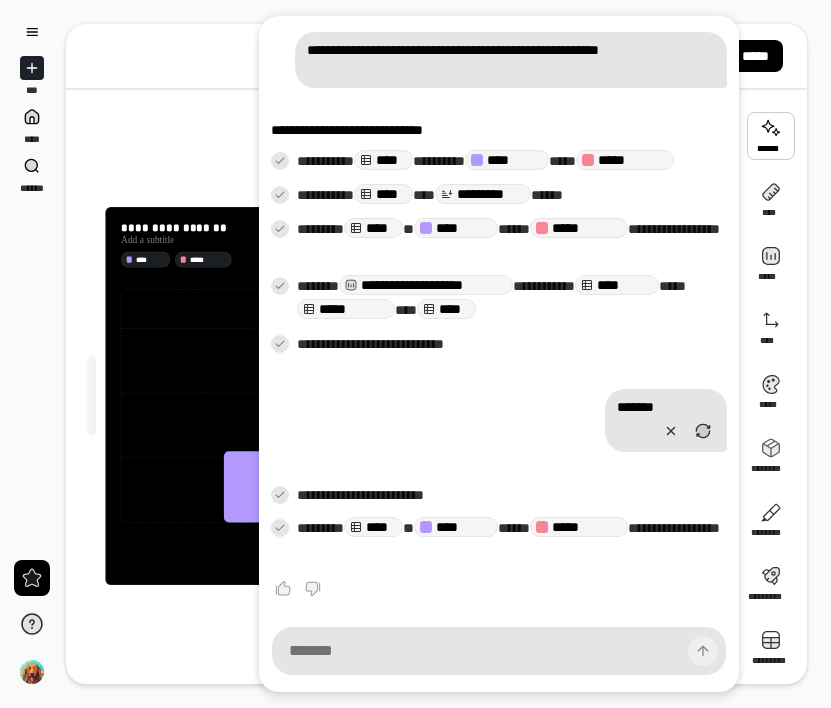 click on "**********" at bounding box center (402, 396) 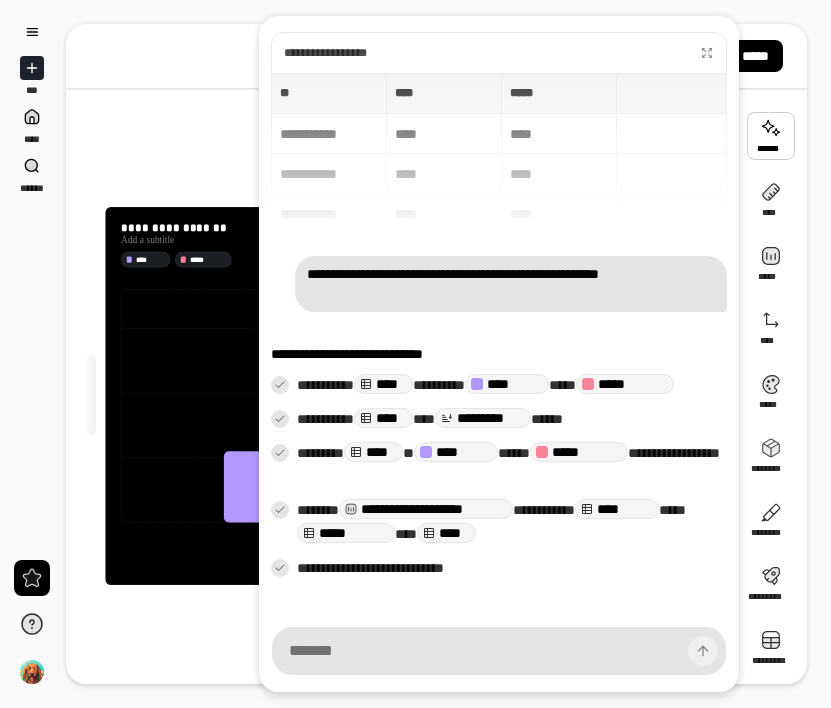 click at bounding box center (771, 136) 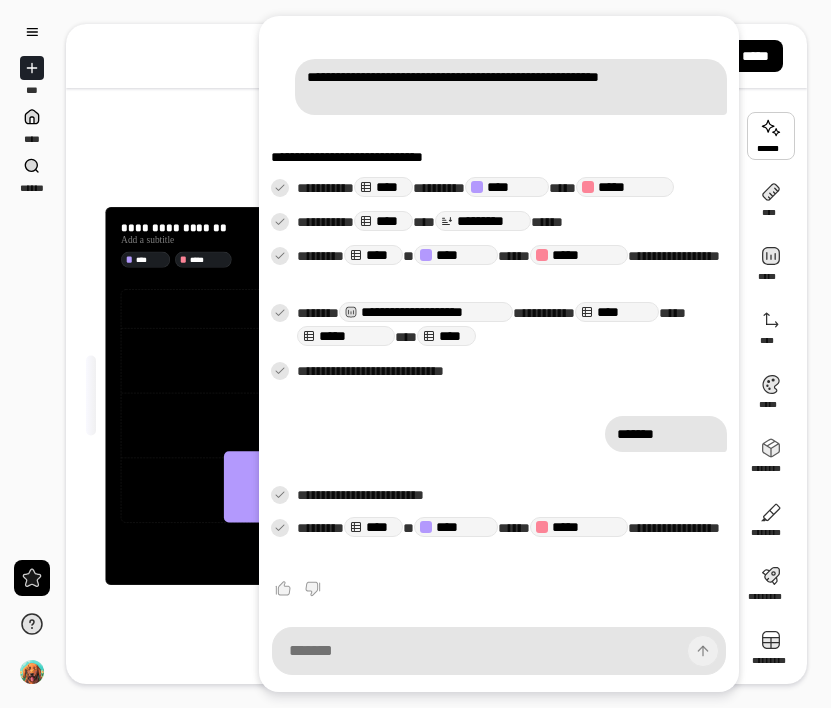 click 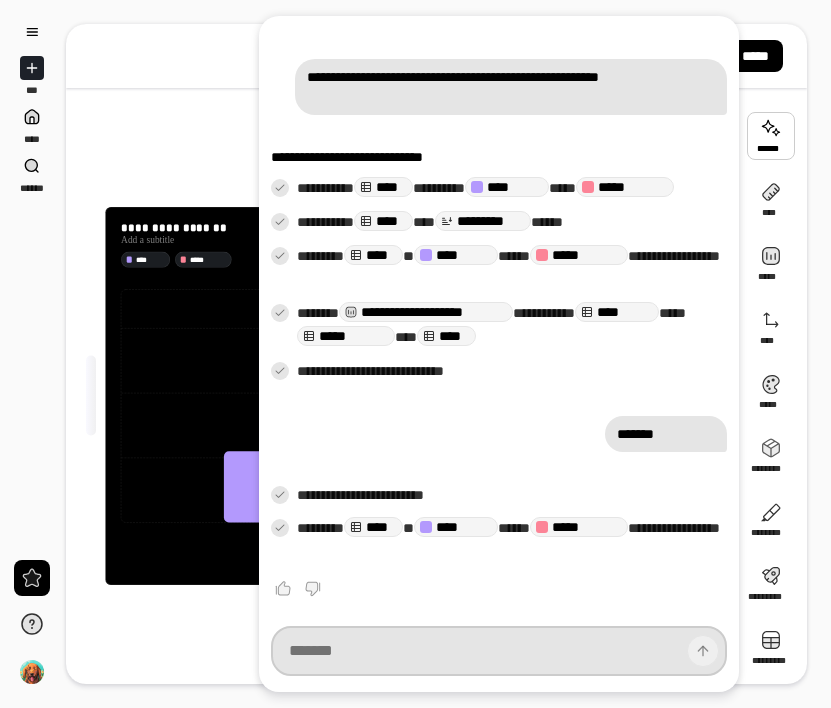 click at bounding box center (499, 651) 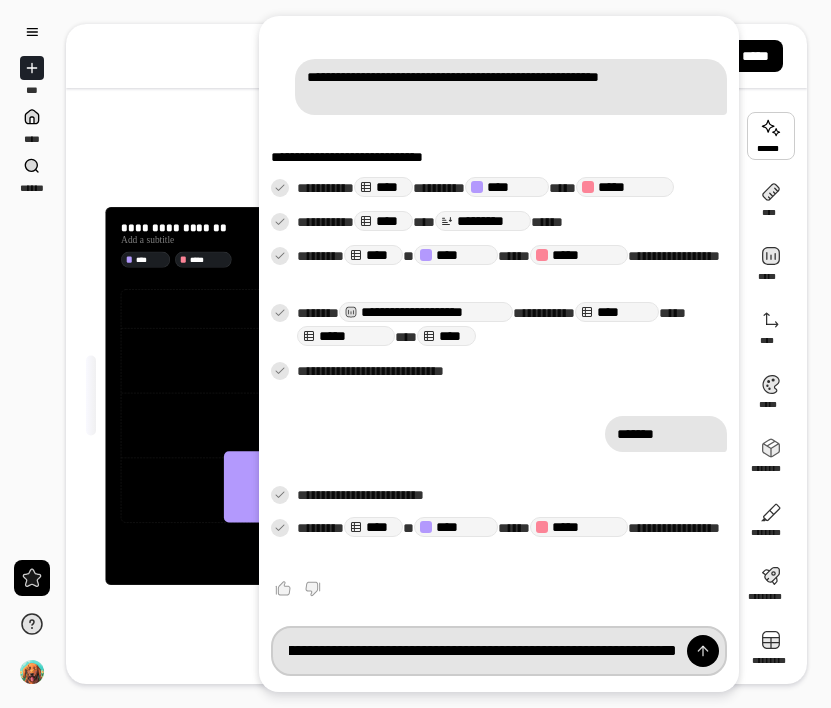scroll, scrollTop: 0, scrollLeft: 663, axis: horizontal 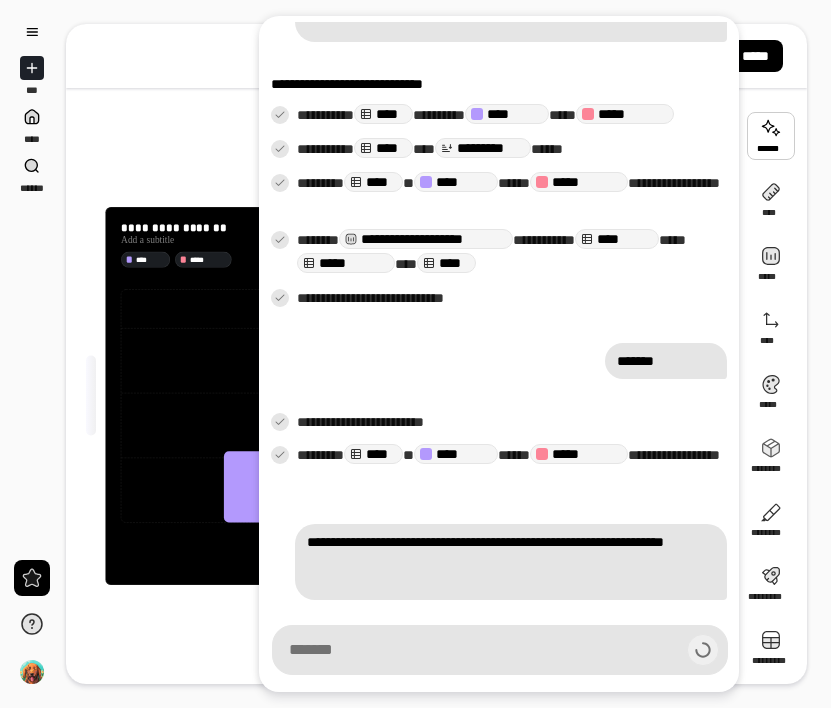 type on "**********" 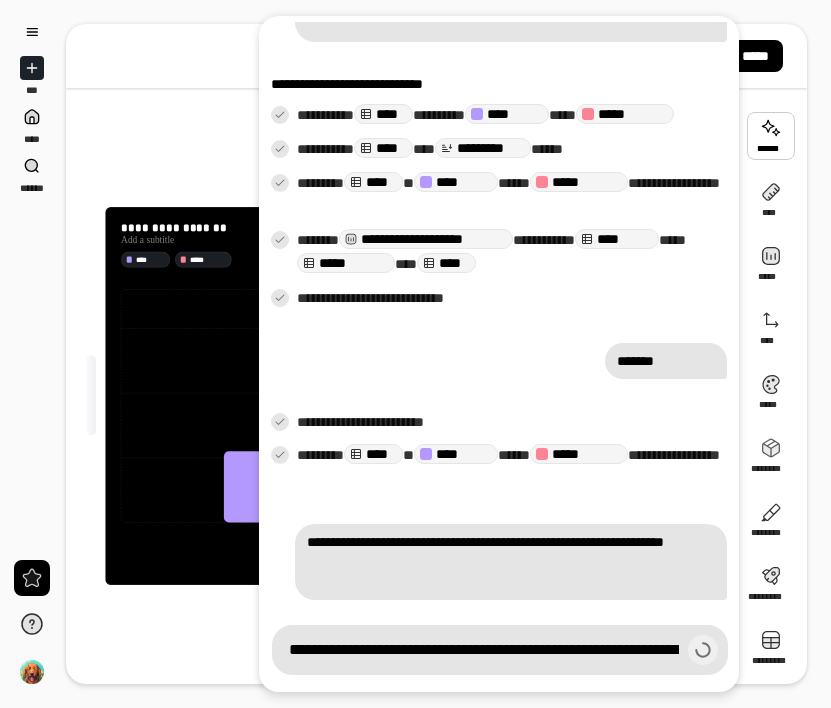 scroll, scrollTop: 197, scrollLeft: 0, axis: vertical 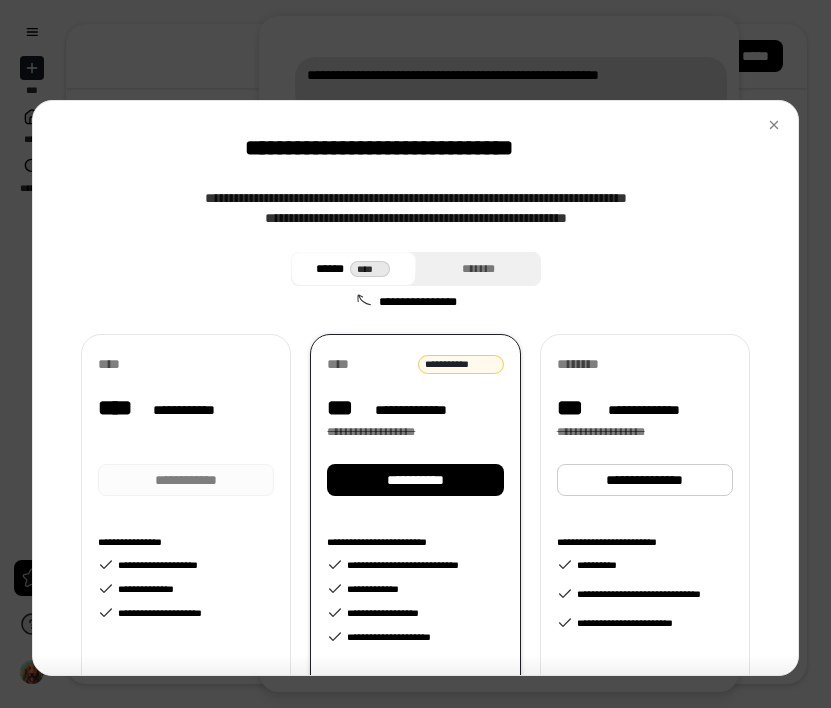 click on "**********" at bounding box center (186, 408) 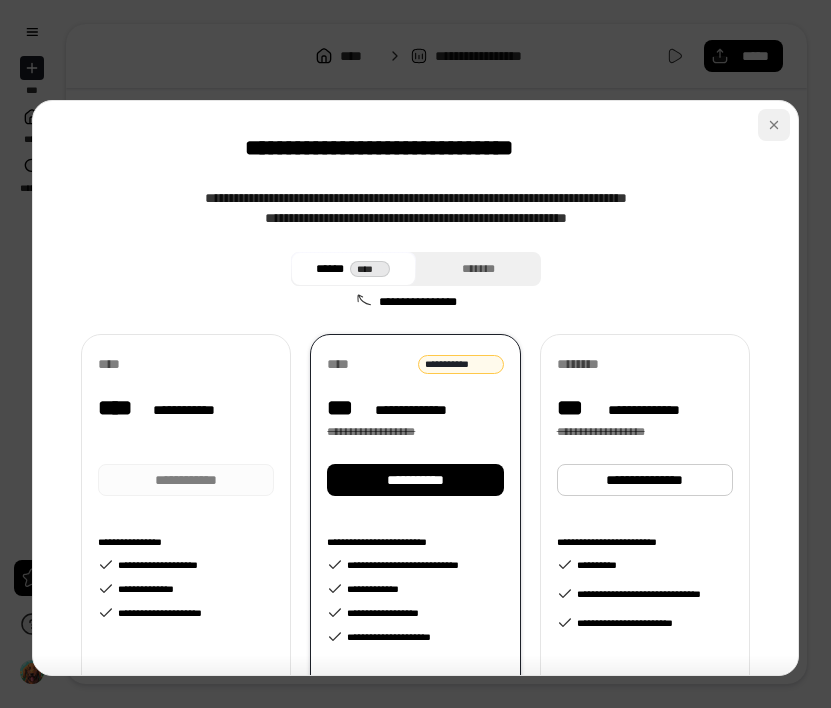 click at bounding box center [774, 125] 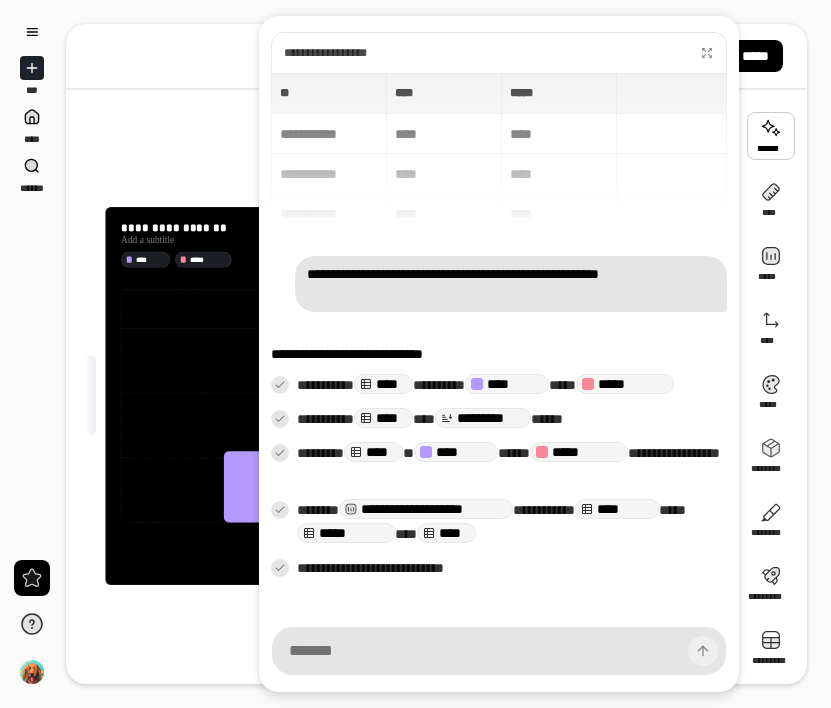 scroll, scrollTop: 197, scrollLeft: 0, axis: vertical 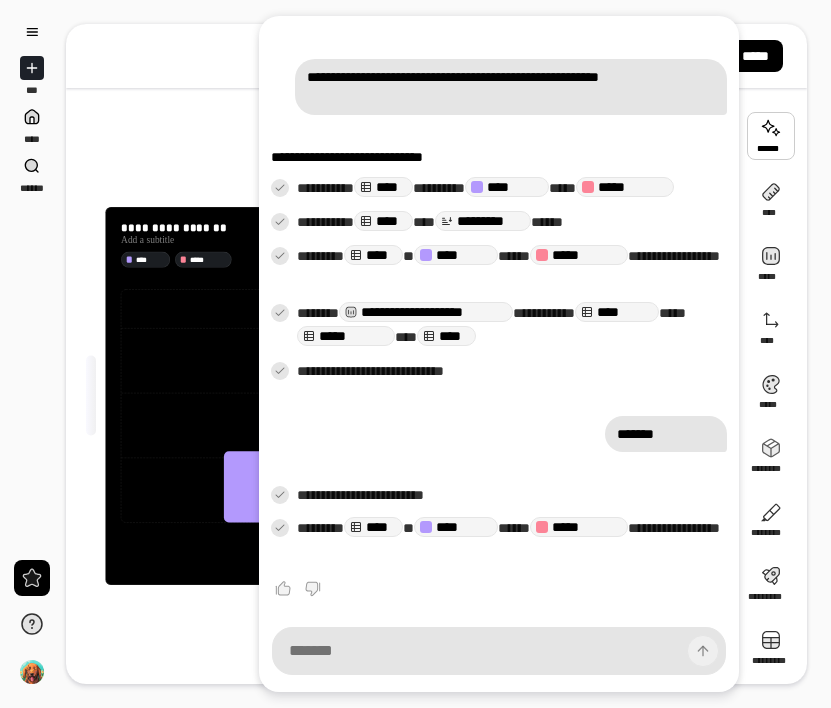 click on "**********" at bounding box center (402, 396) 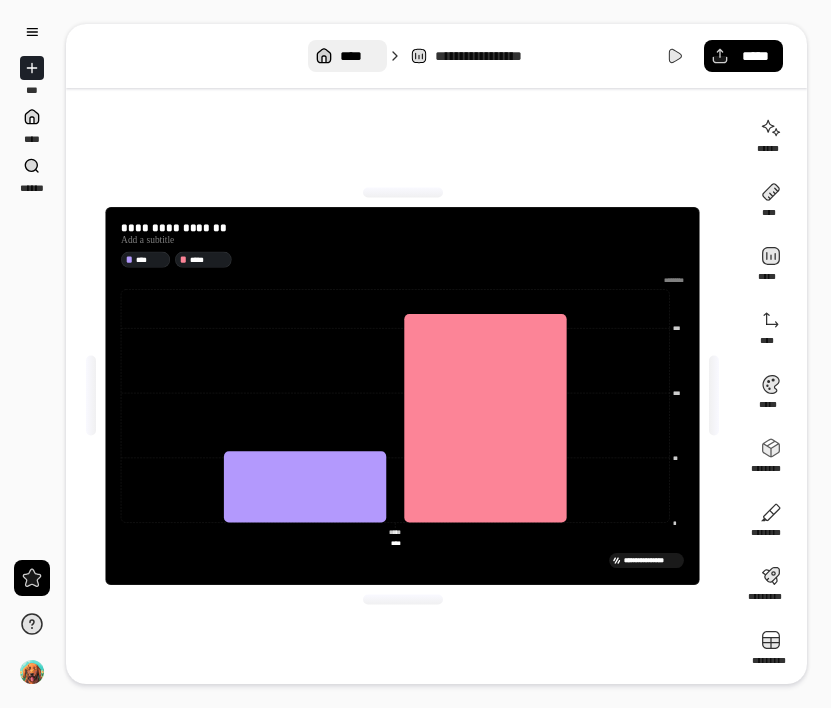 click on "****" at bounding box center (347, 56) 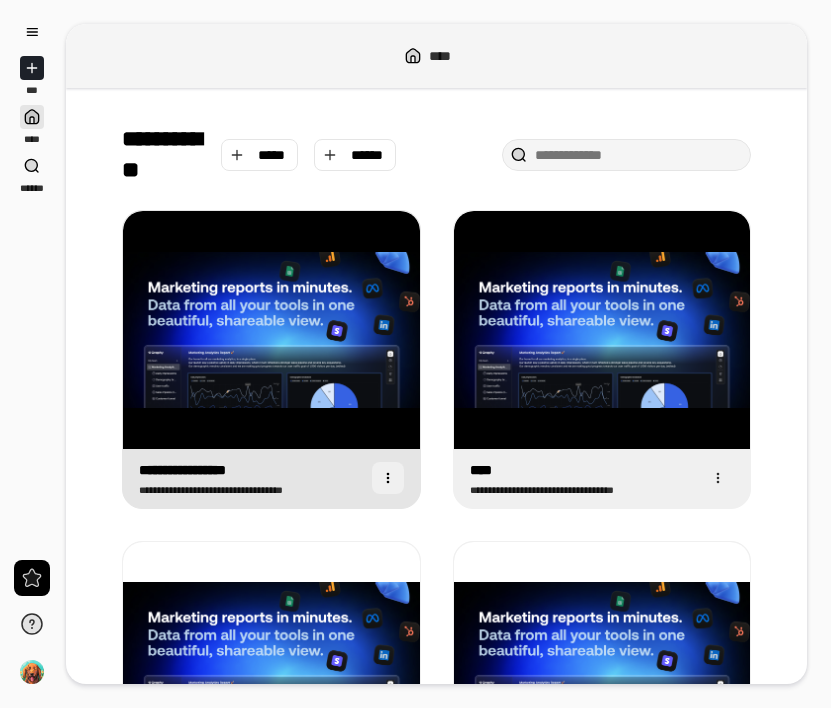 click at bounding box center (388, 478) 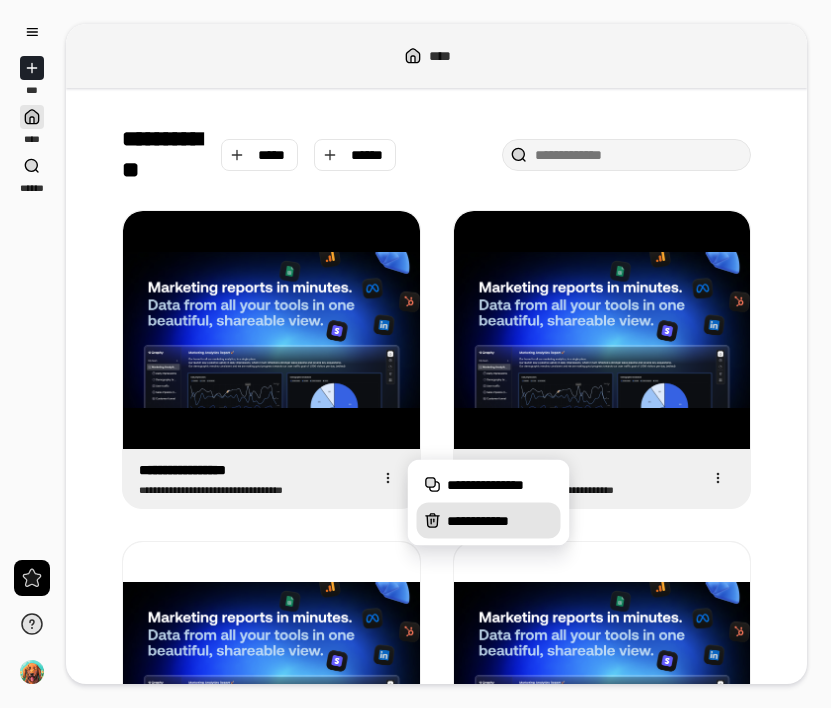click on "**********" at bounding box center [489, 521] 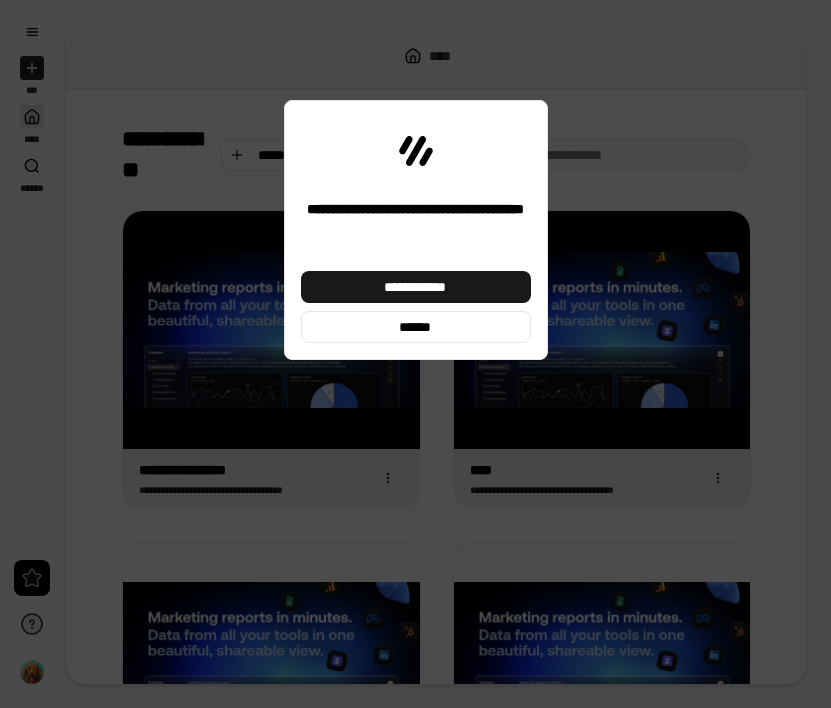 click on "**********" at bounding box center (415, 287) 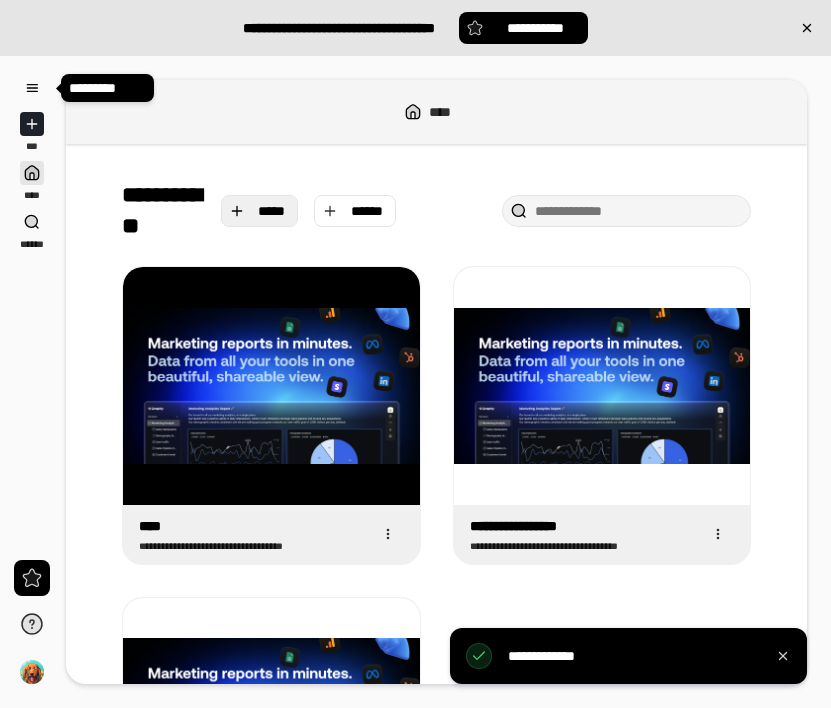 click on "*****" at bounding box center [272, 211] 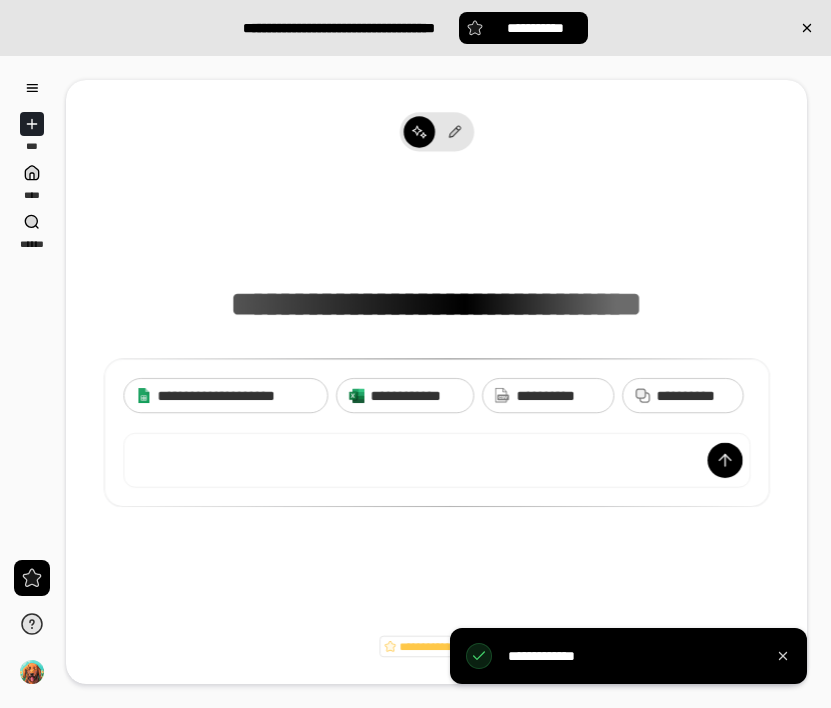 click on "**********" at bounding box center (436, 345) 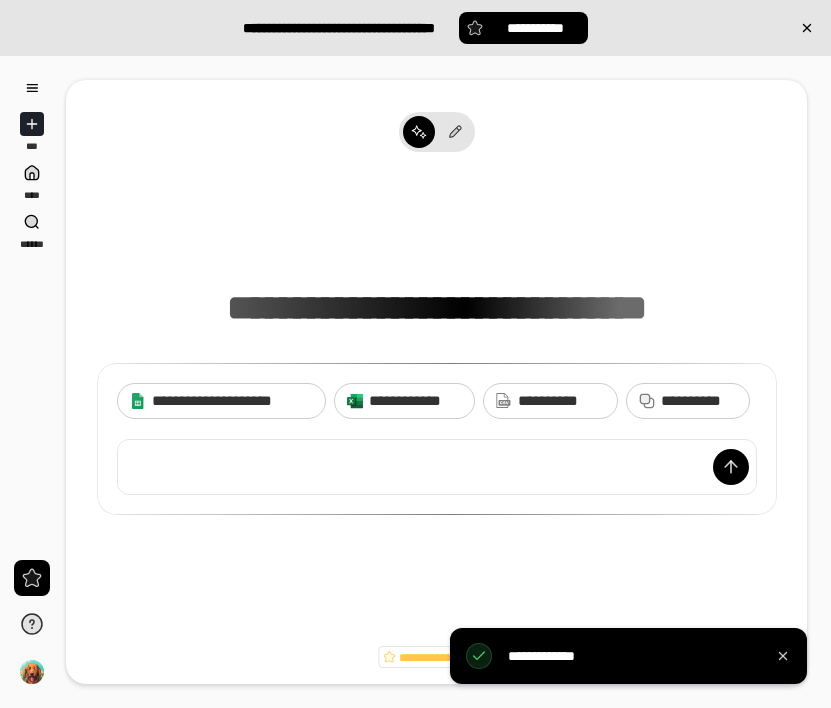 click at bounding box center (437, 467) 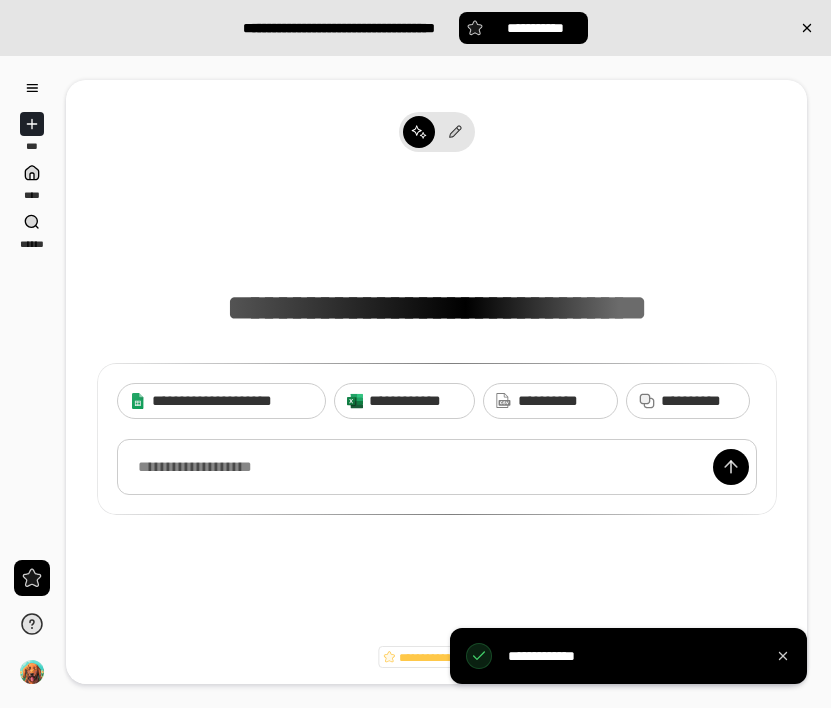 paste 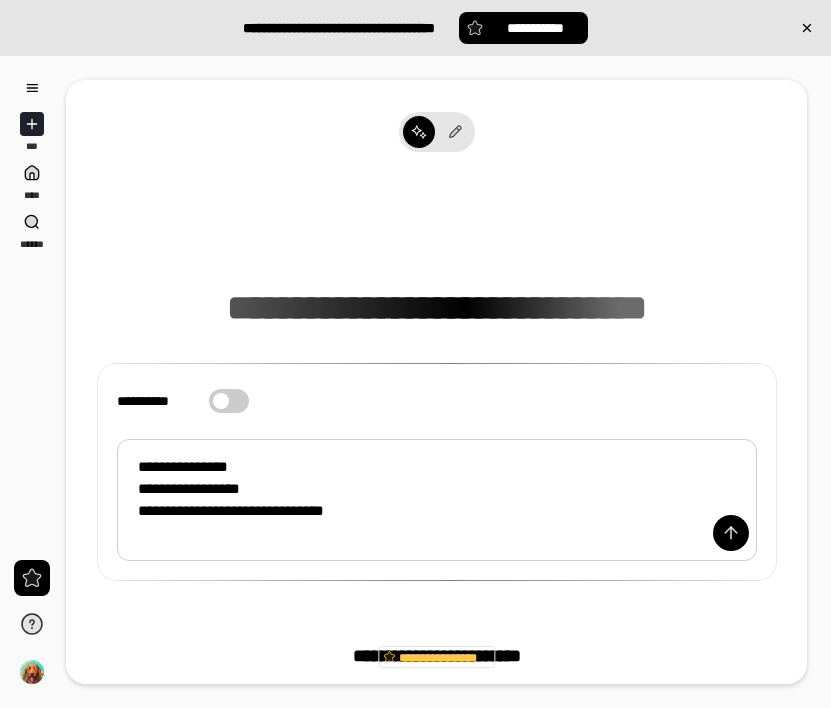 click on "**********" at bounding box center [437, 500] 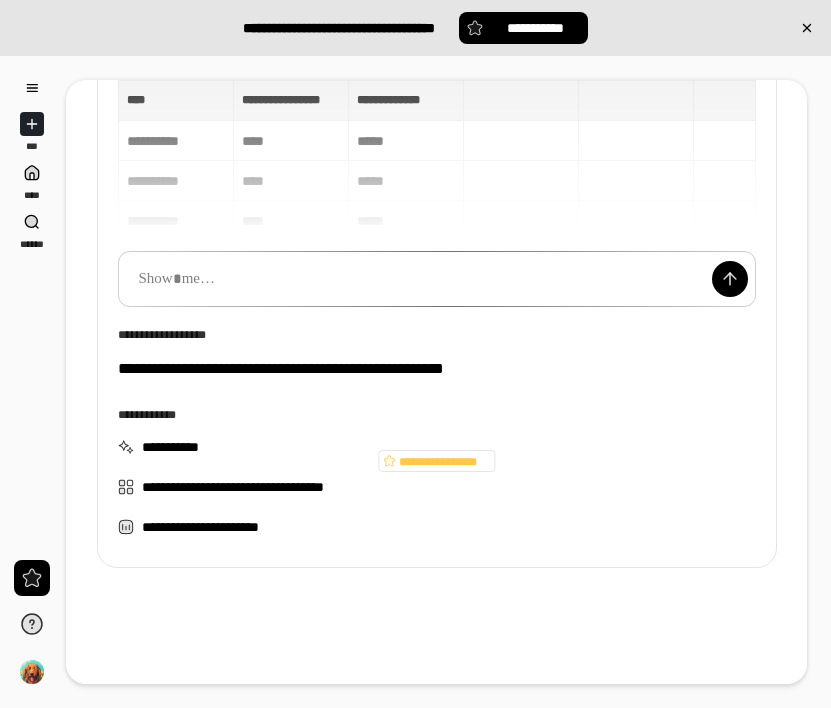 scroll, scrollTop: 197, scrollLeft: 0, axis: vertical 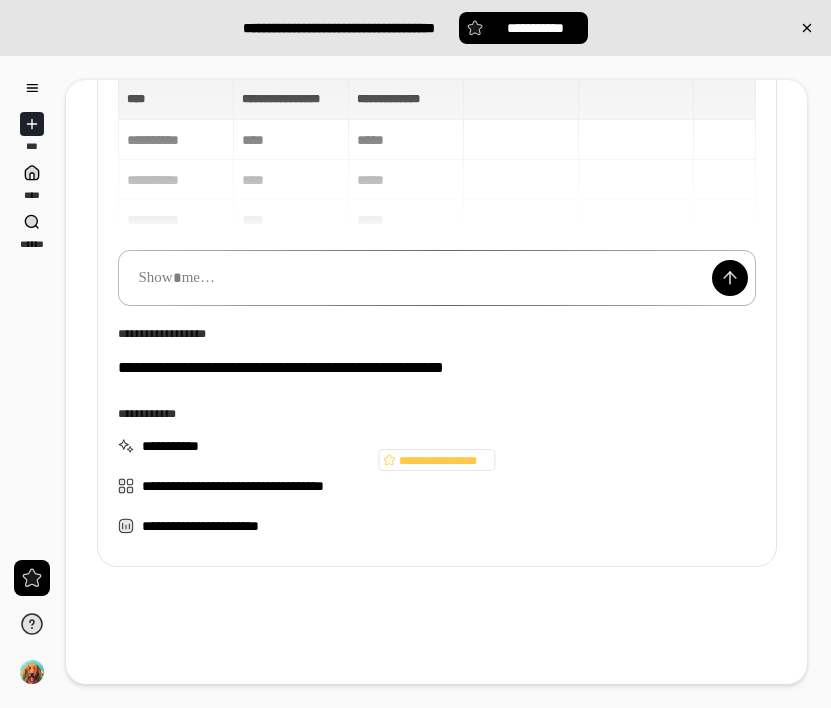 type 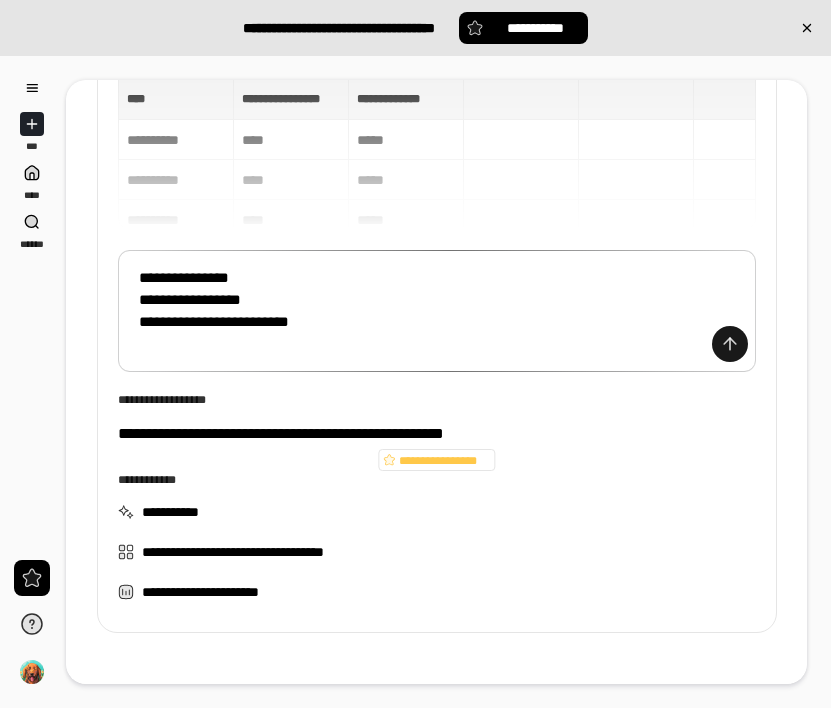 click at bounding box center [730, 344] 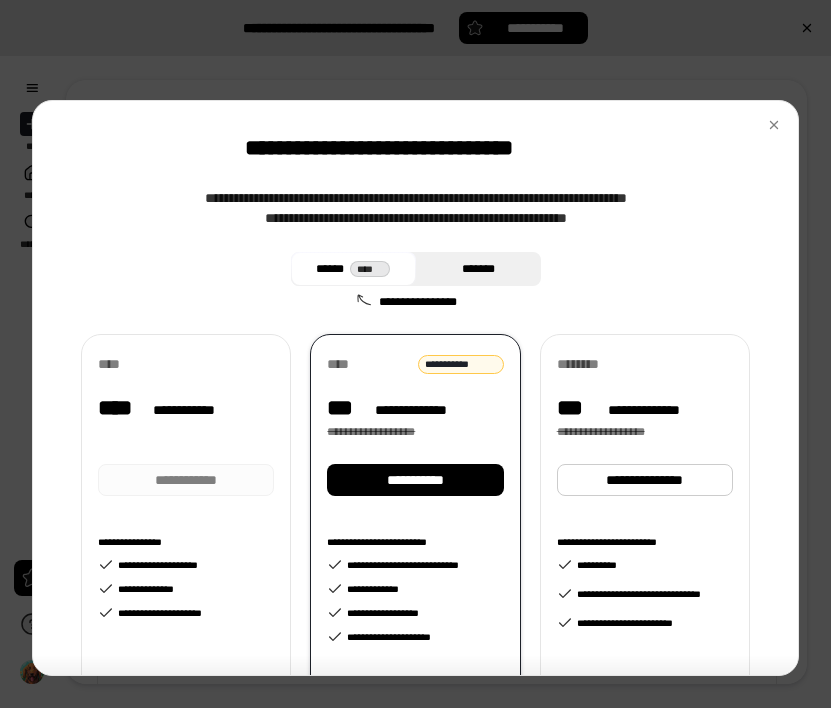 click on "*******" at bounding box center [478, 269] 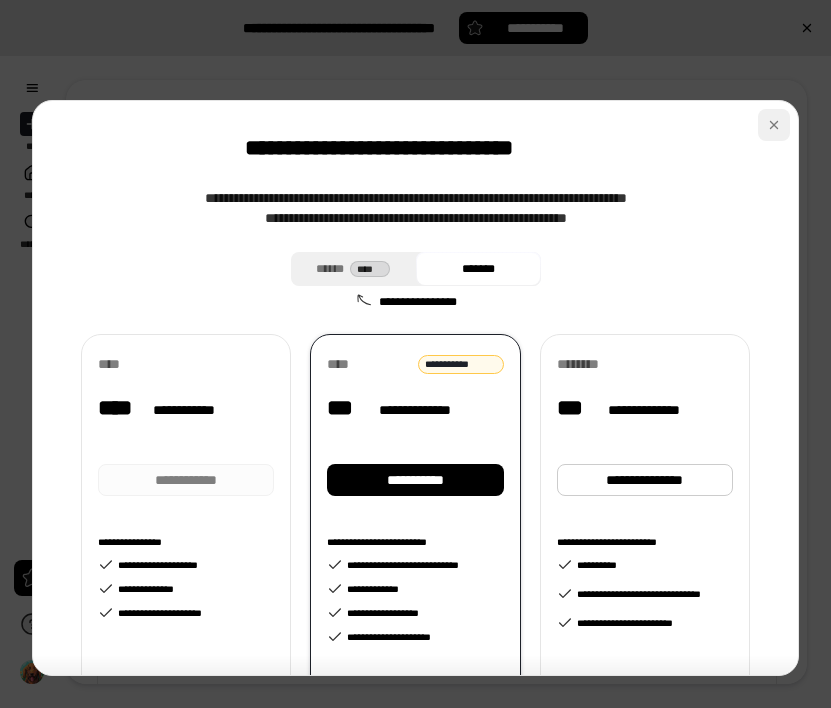 click at bounding box center [774, 125] 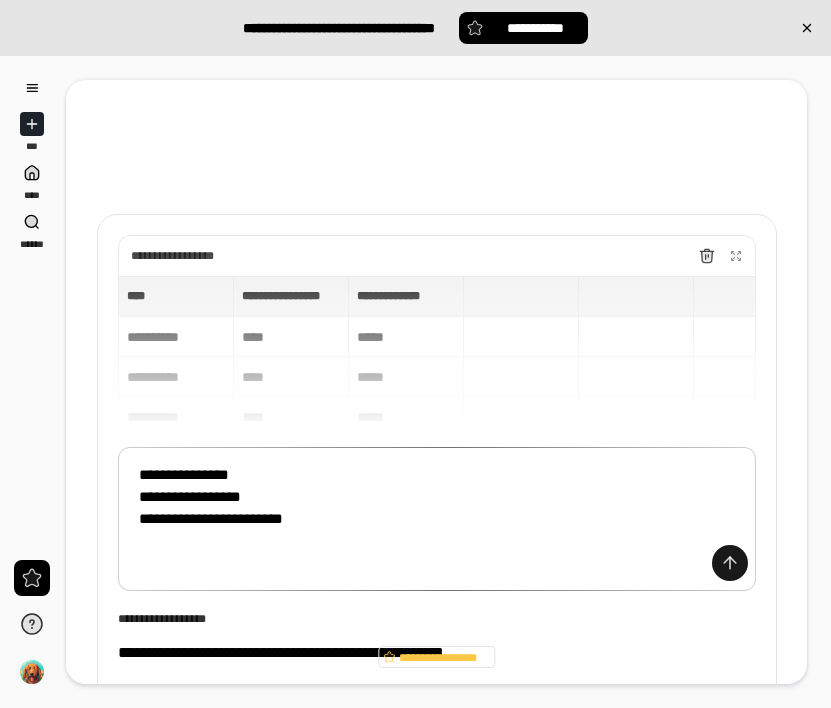 click at bounding box center (730, 563) 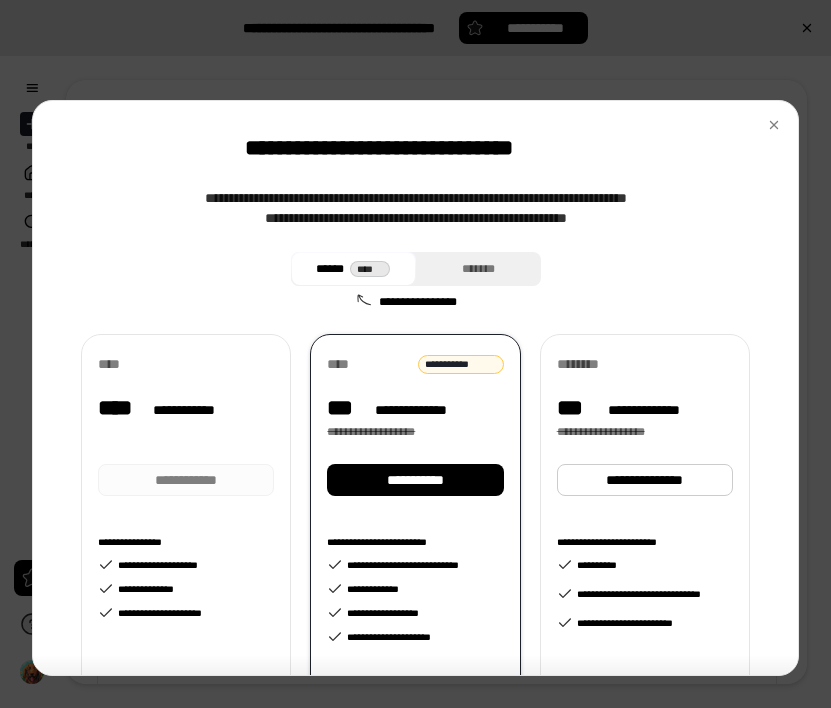 click on "**********" at bounding box center (195, 410) 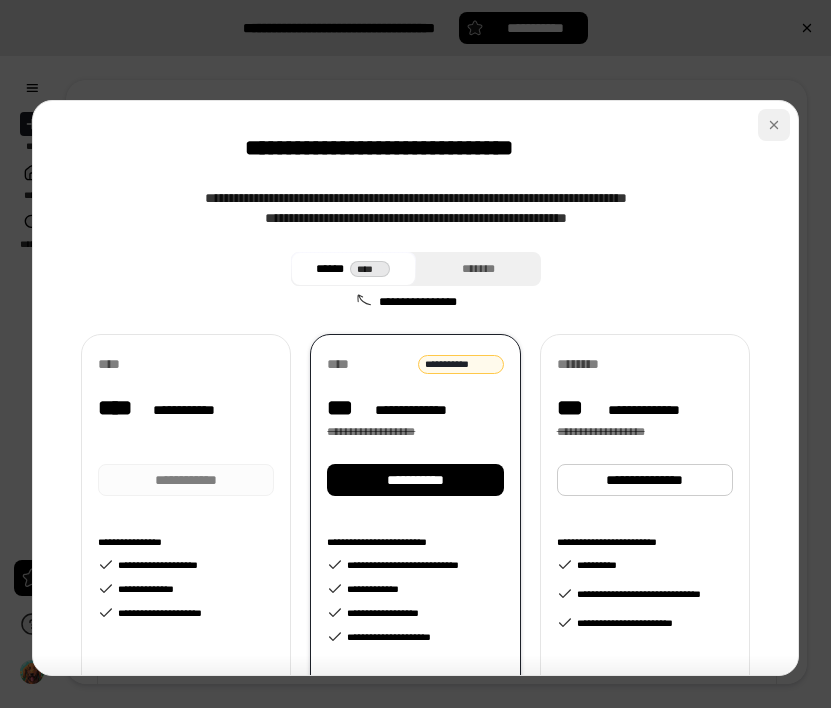 click at bounding box center (774, 125) 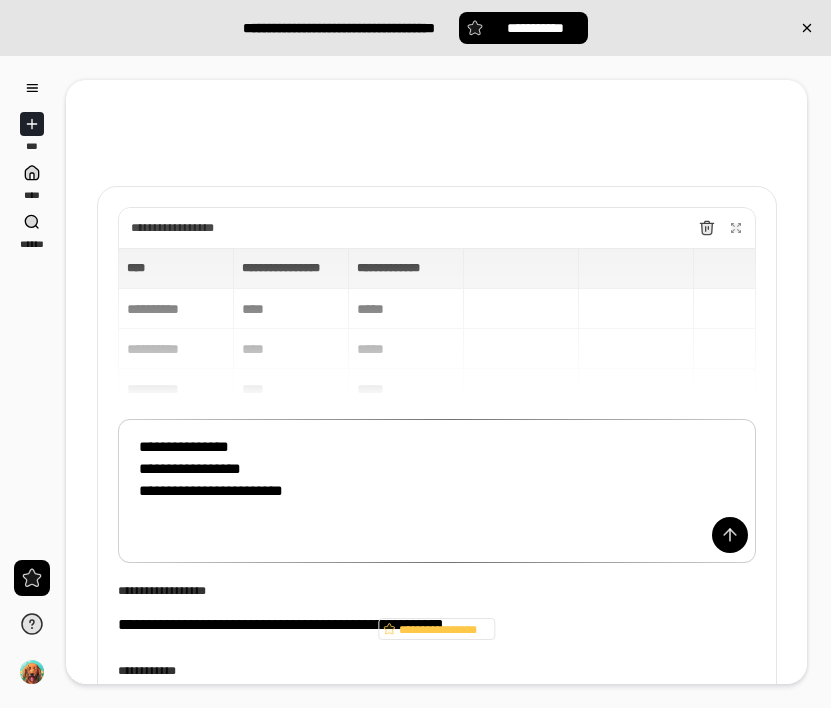 scroll, scrollTop: 0, scrollLeft: 0, axis: both 